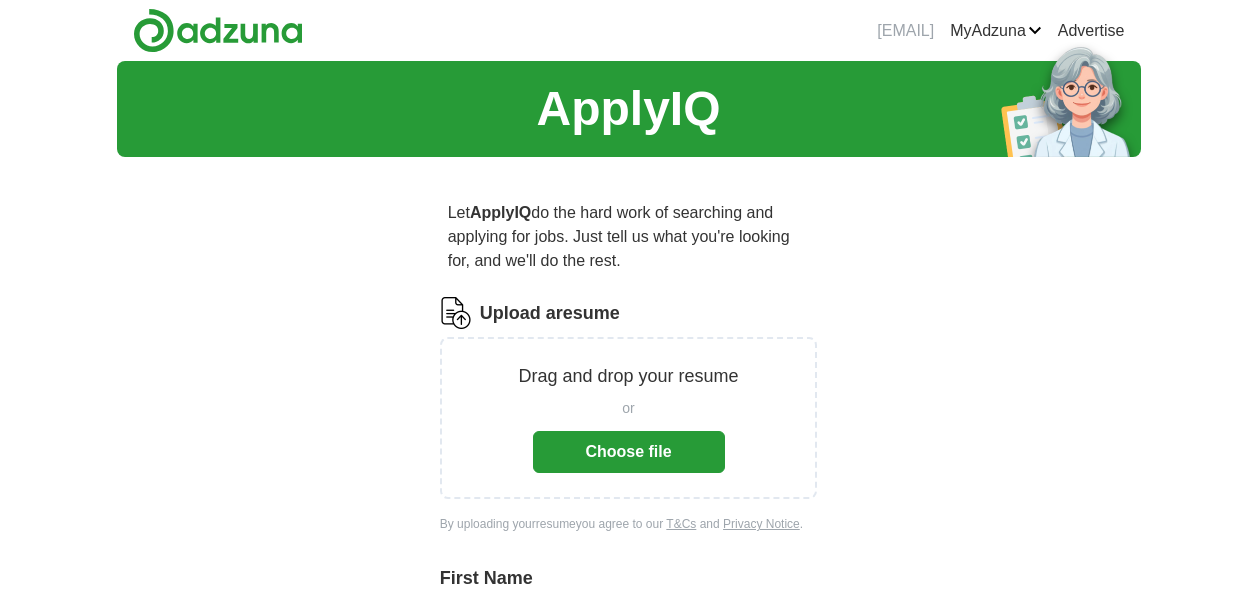 scroll, scrollTop: 0, scrollLeft: 0, axis: both 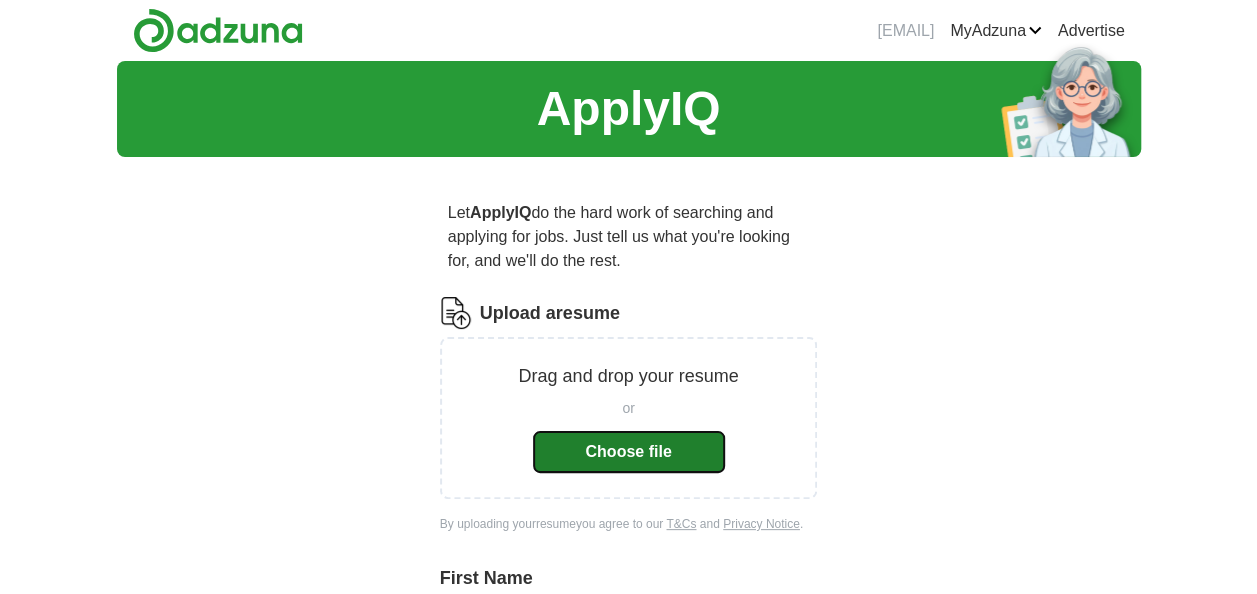 click on "Choose file" at bounding box center [629, 452] 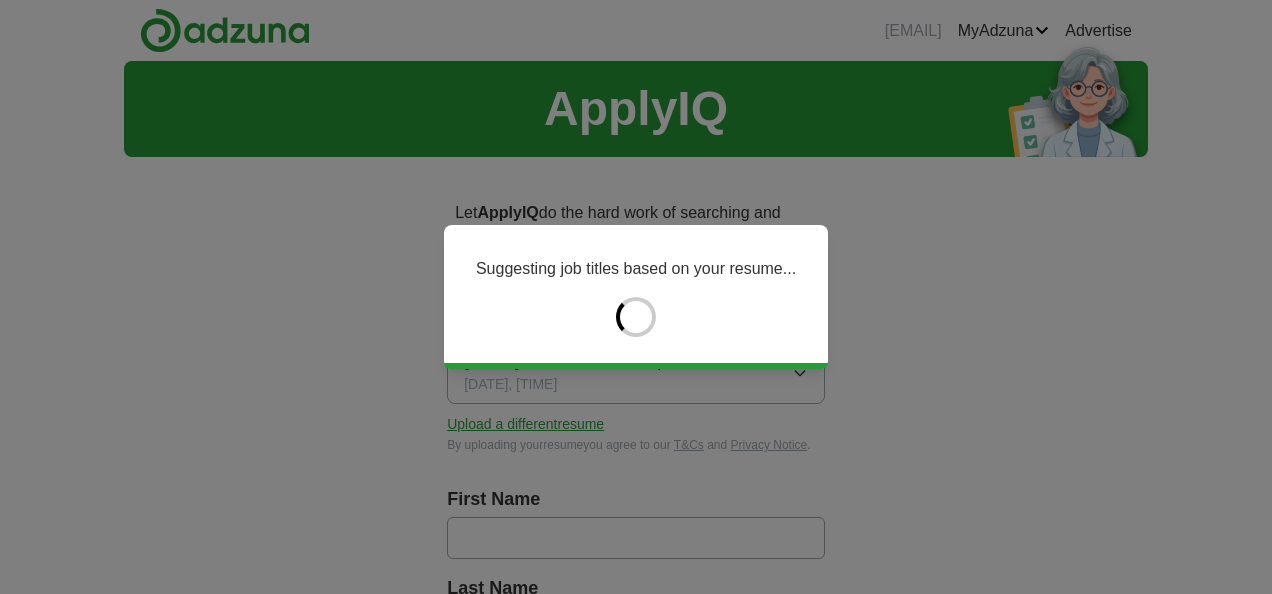 type on "*****" 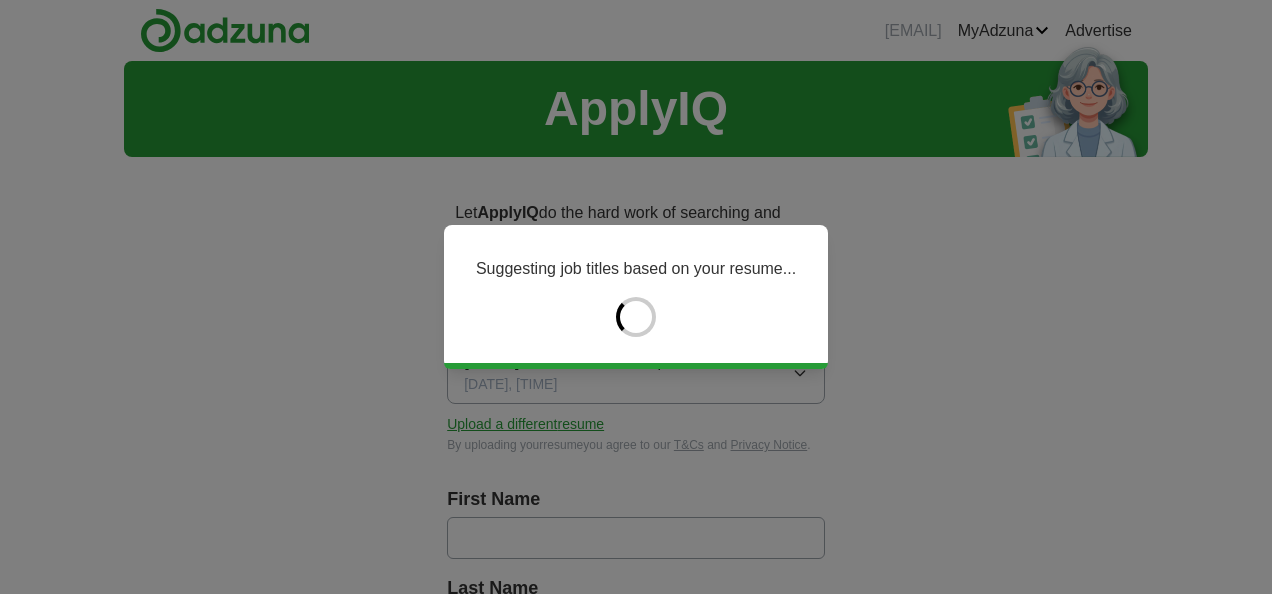 type on "*******" 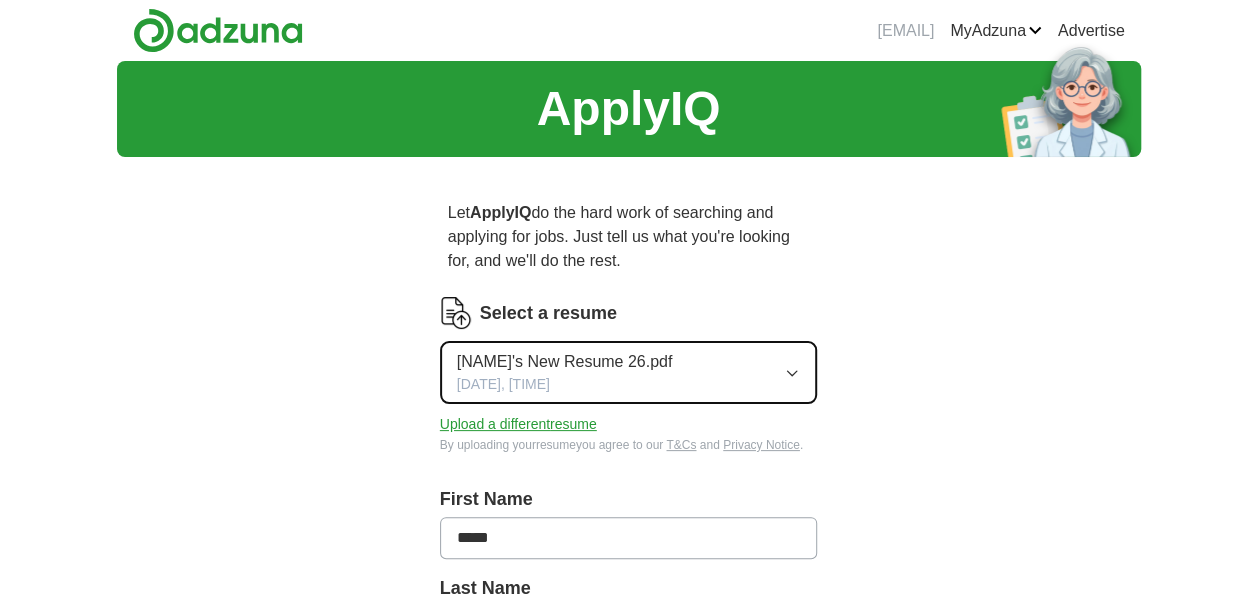 click on "[DATE], [TIME]" at bounding box center (503, 384) 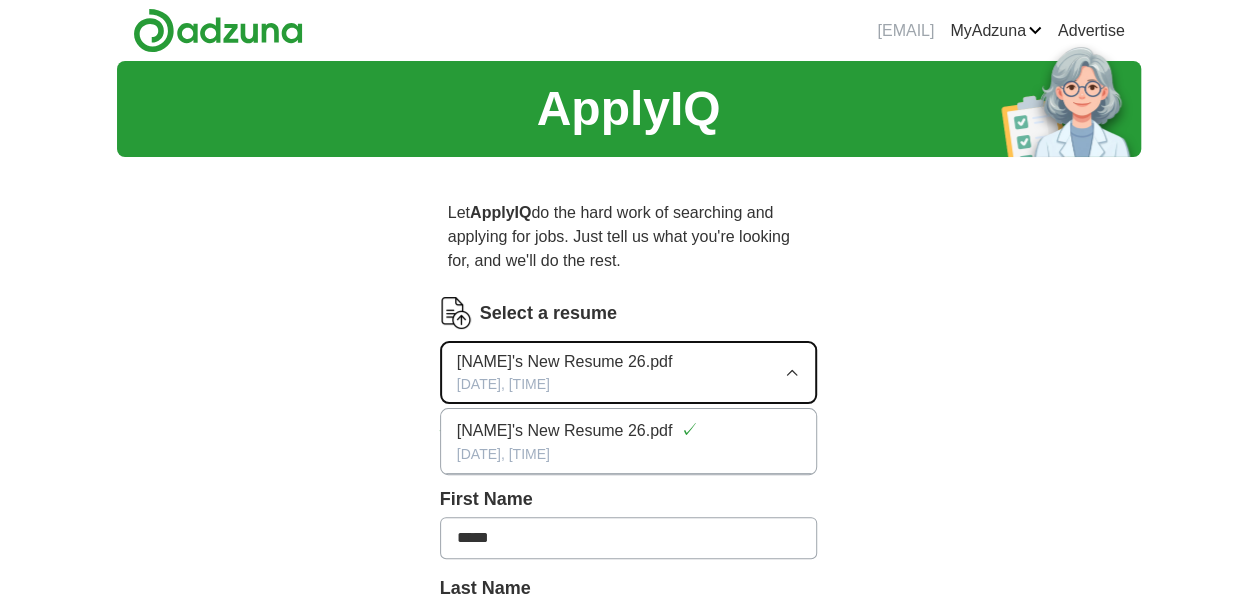 click on "[DATE], [TIME]" at bounding box center (503, 384) 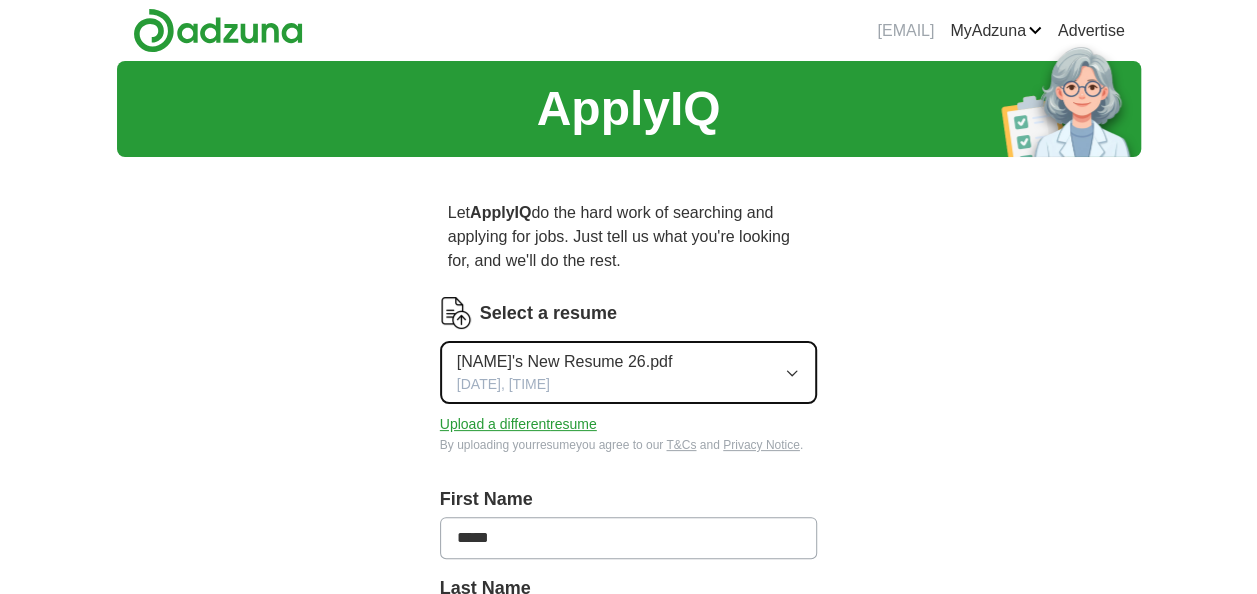 click on "[DATE], [TIME]" at bounding box center (503, 384) 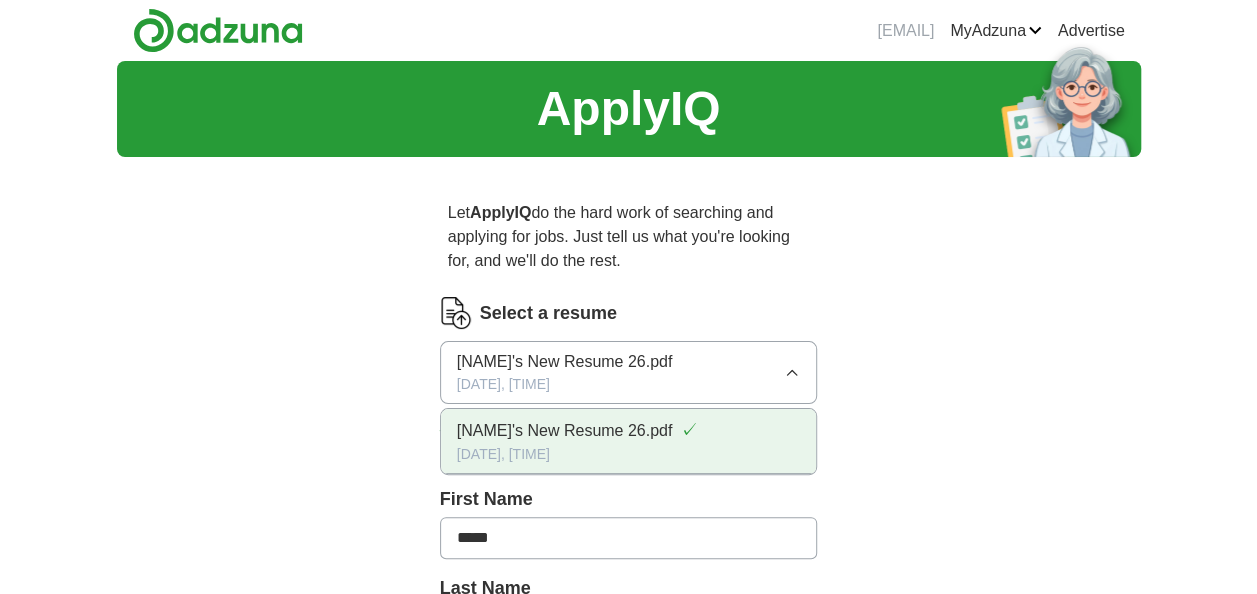 click on "[NAME]'s New Resume 26.pdf" at bounding box center [565, 431] 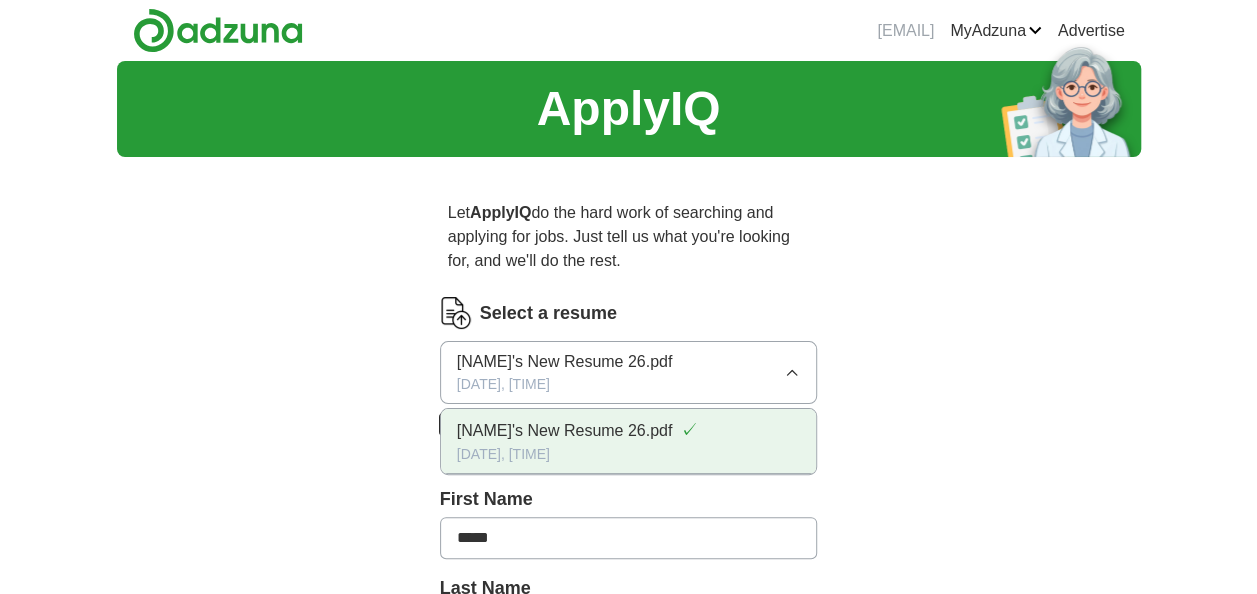 click on "Upload a different  resume" at bounding box center [518, 424] 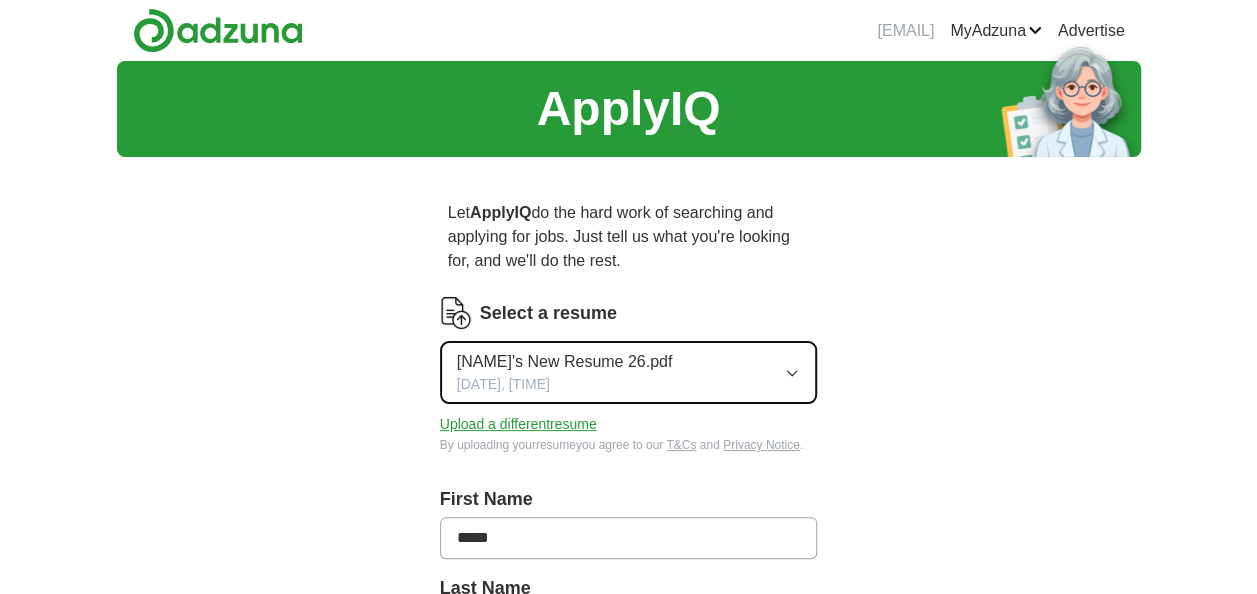 click on "[NAME]'s New Resume 26.pdf [DATE], [TIME]" at bounding box center [629, 372] 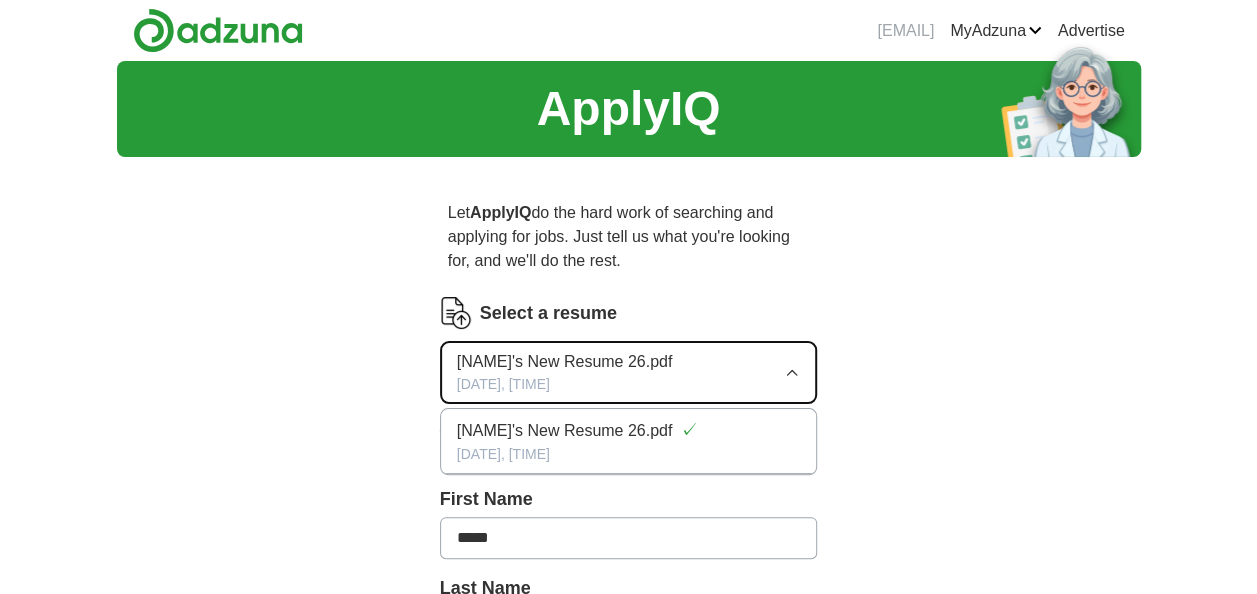 click on "[NAME]'s New Resume 26.pdf [DATE], [TIME]" at bounding box center (629, 372) 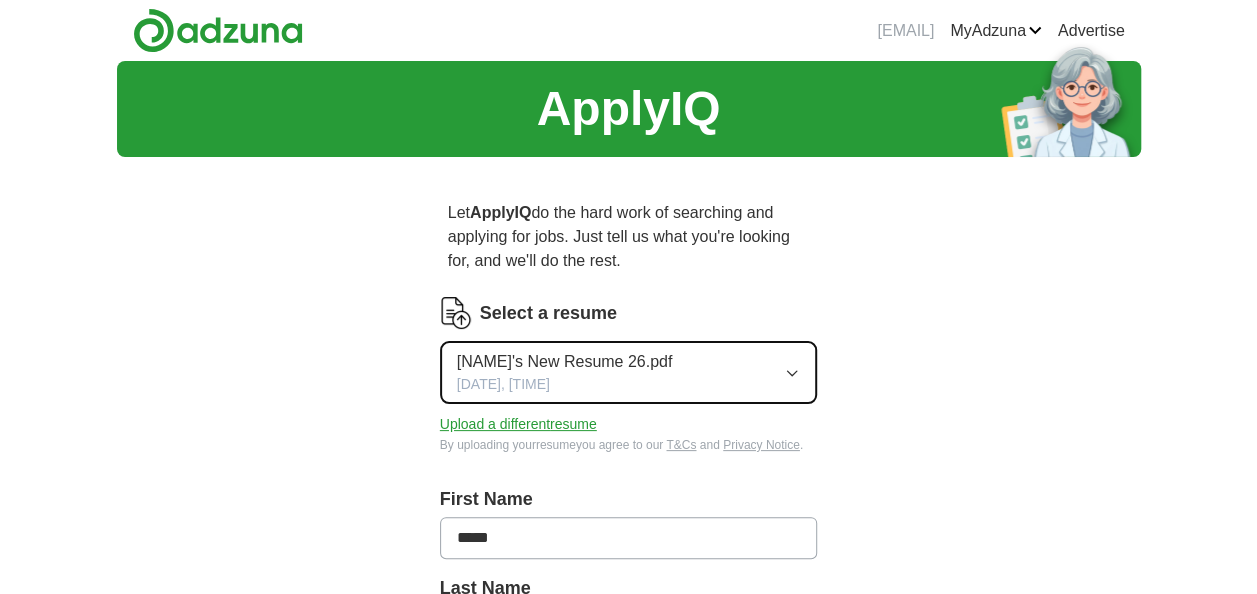 click on "[NAME]'s New Resume 26.pdf [DATE], [TIME]" at bounding box center (629, 372) 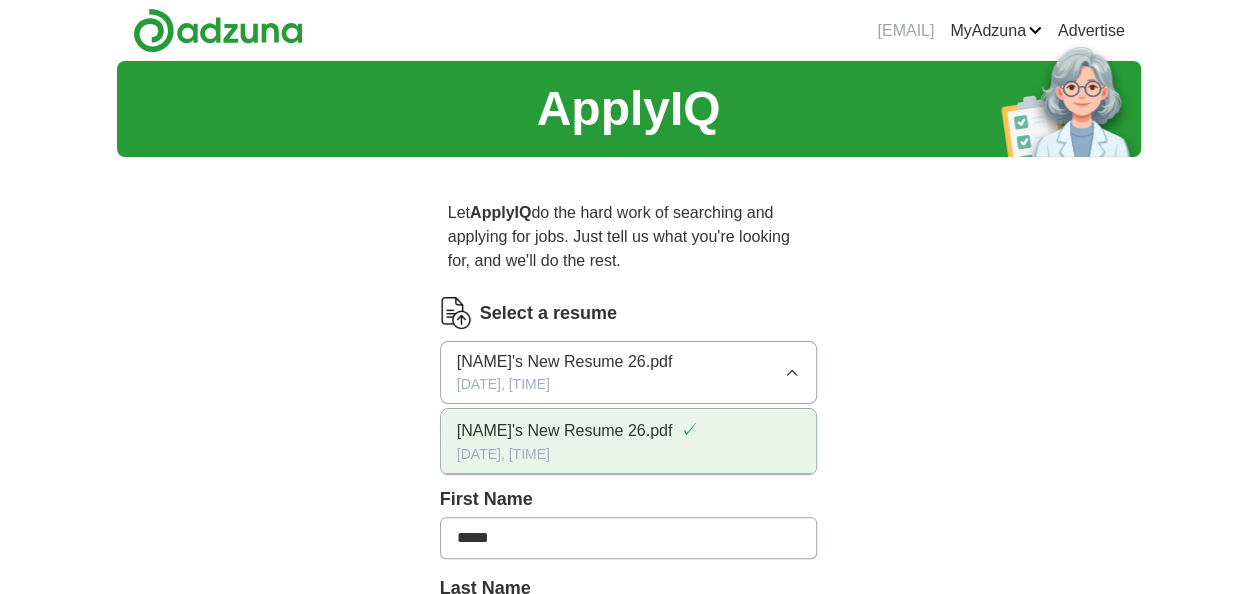 click on "[NAME]'s New Resume 26.pdf" at bounding box center (565, 431) 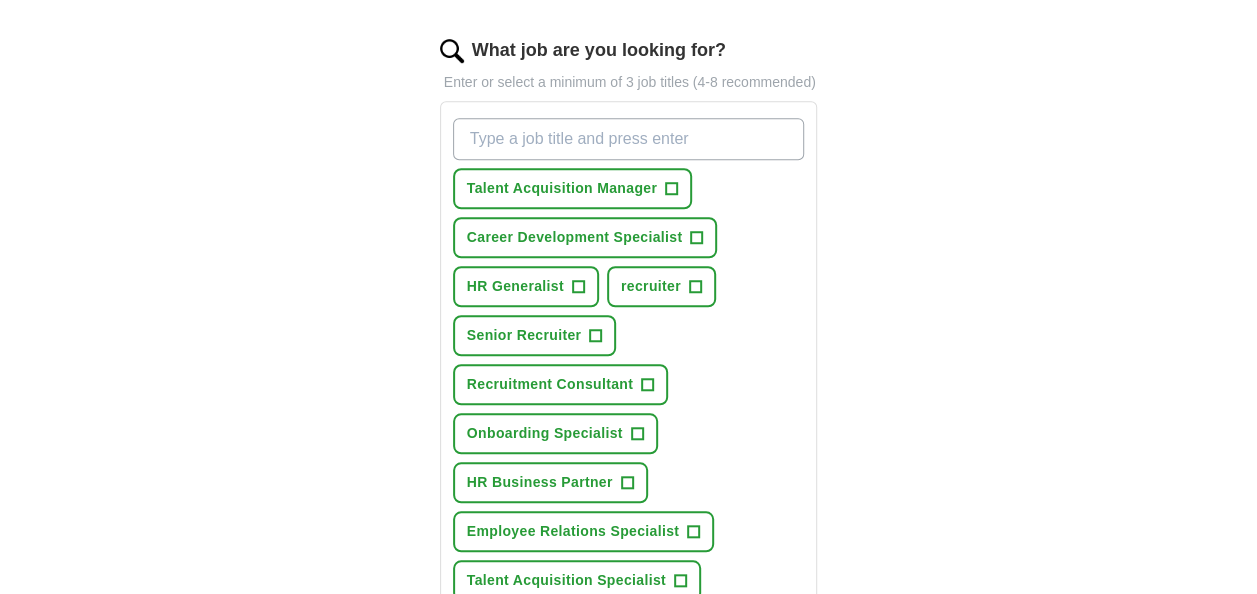 scroll, scrollTop: 662, scrollLeft: 0, axis: vertical 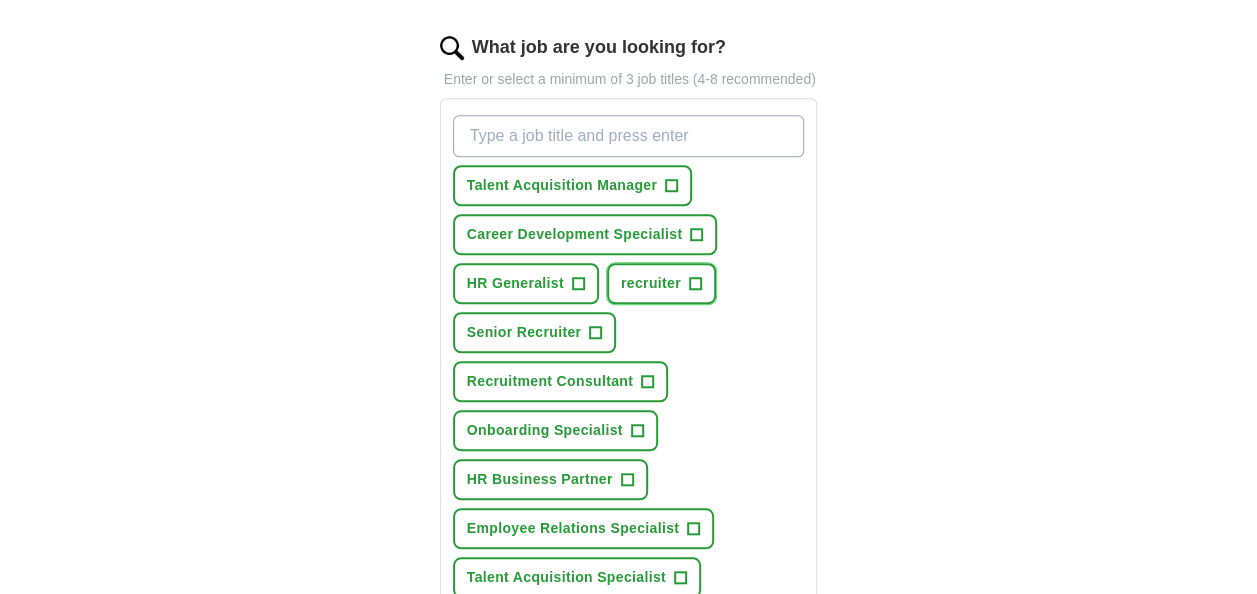click on "+" at bounding box center (695, 284) 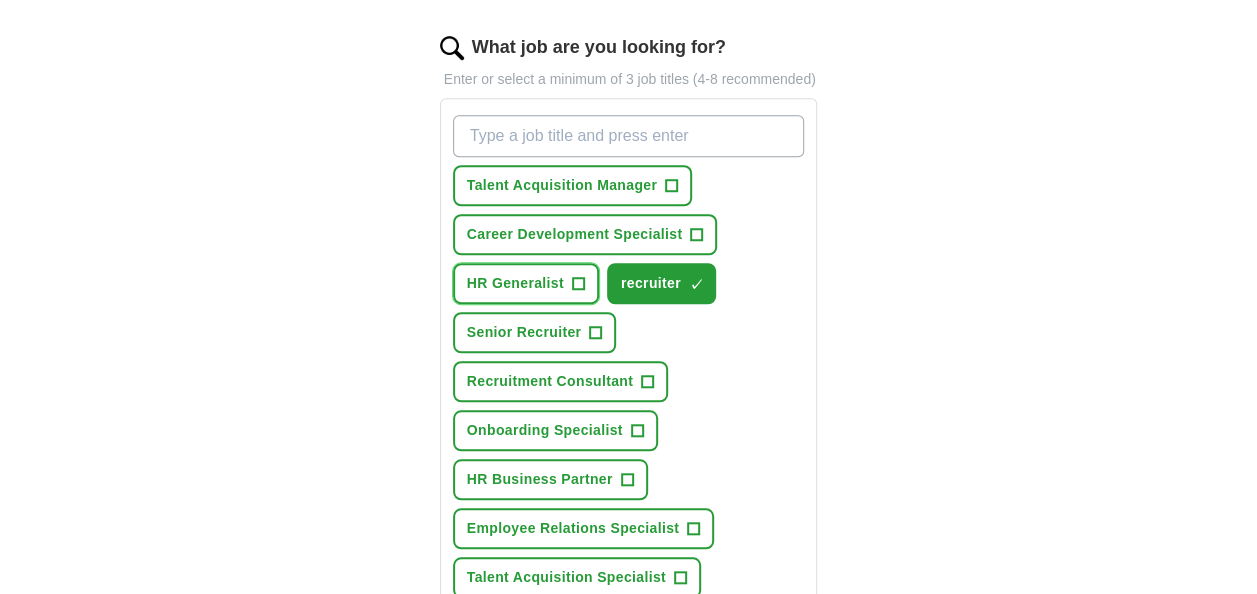 click on "+" at bounding box center (578, 284) 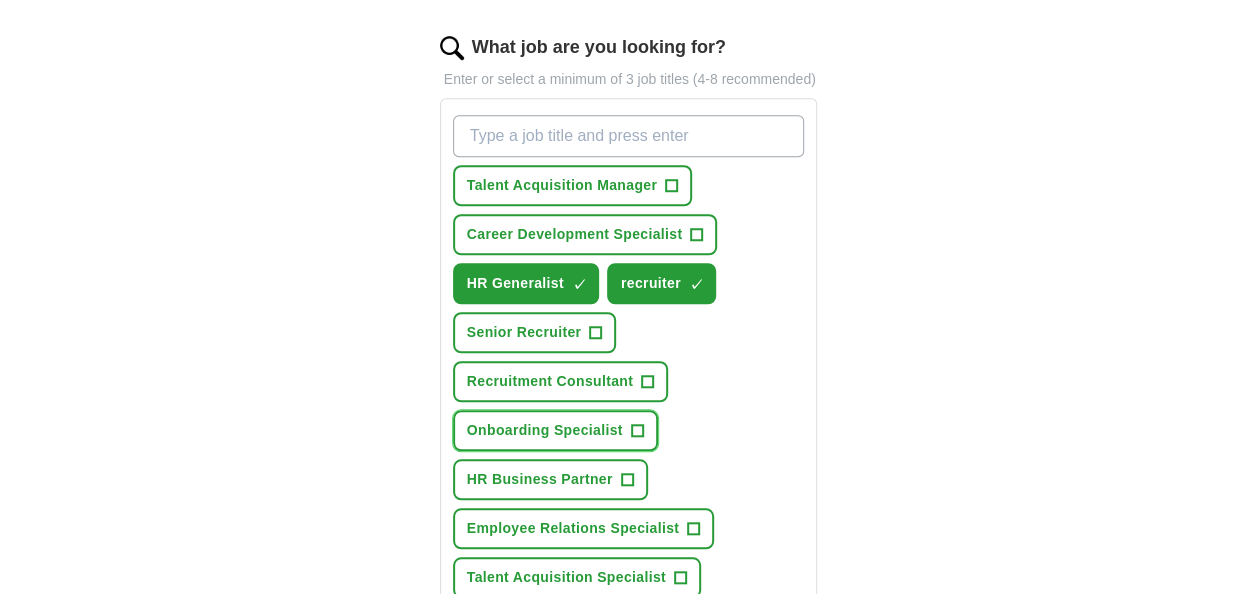 click on "+" at bounding box center (637, 431) 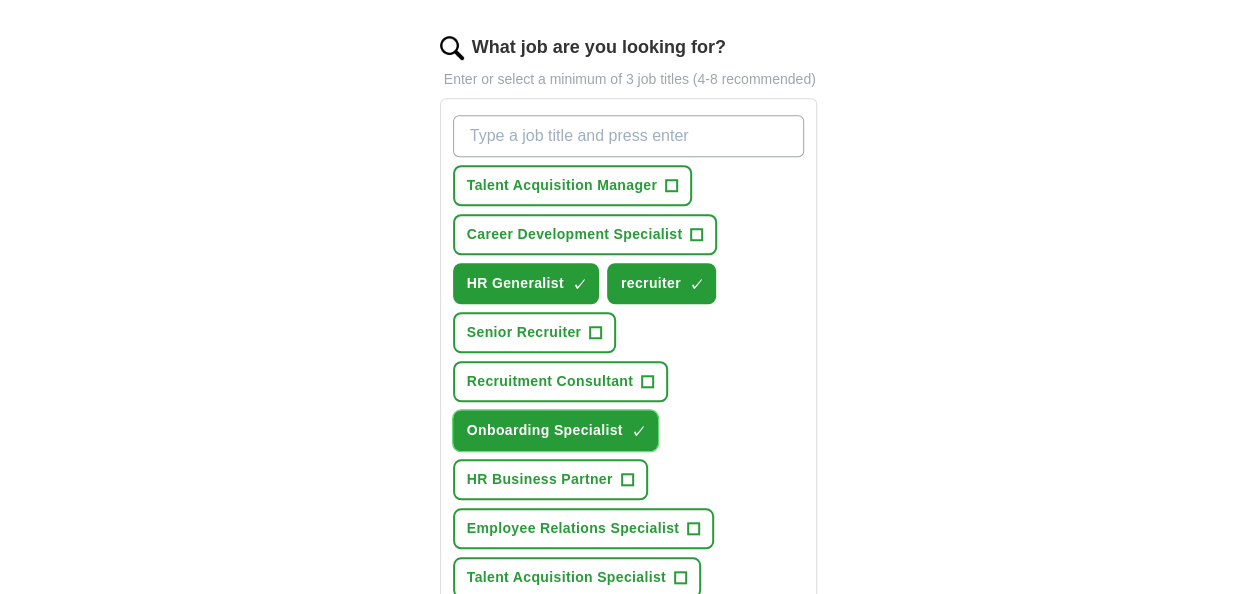 click on "×" at bounding box center [0, 0] 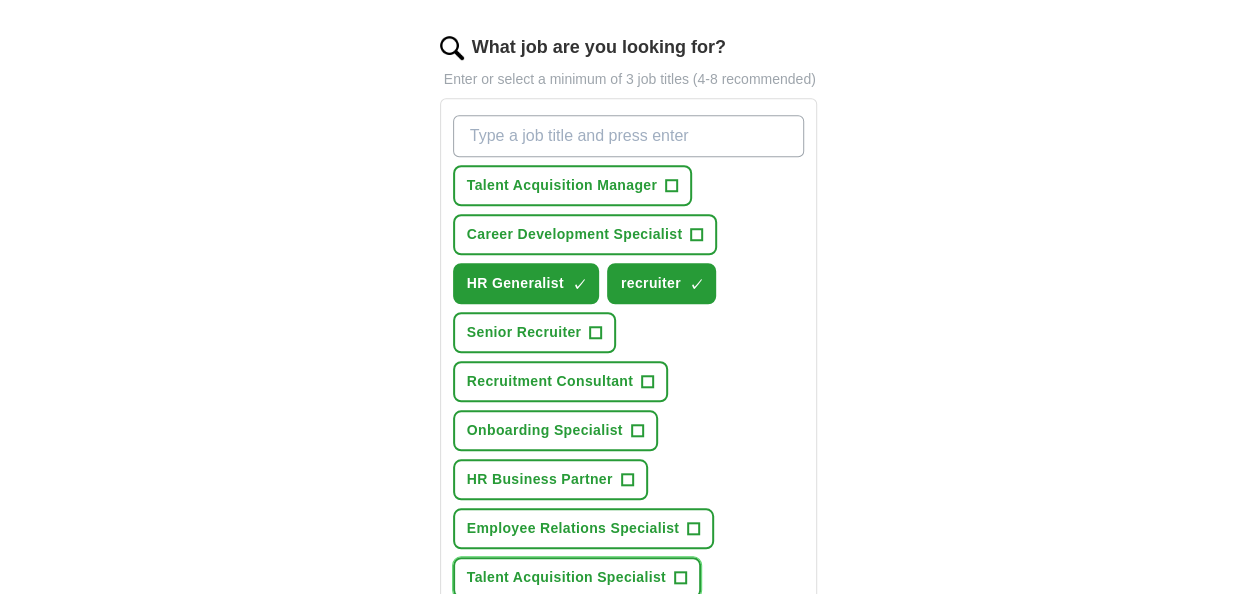 click on "+" at bounding box center [680, 578] 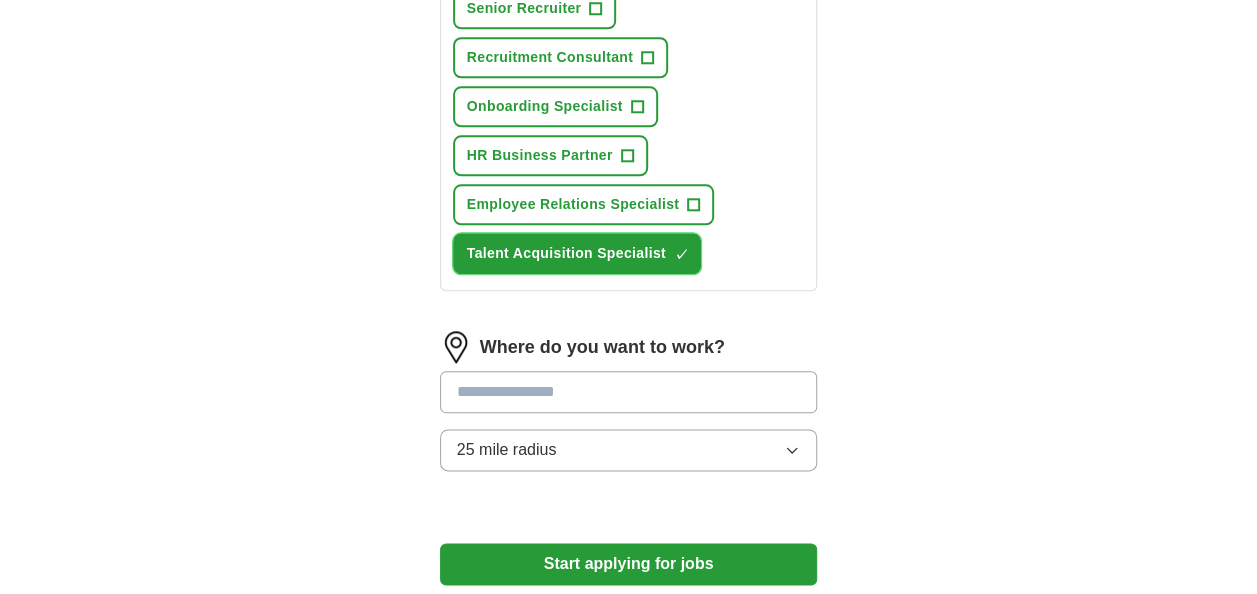 scroll, scrollTop: 994, scrollLeft: 0, axis: vertical 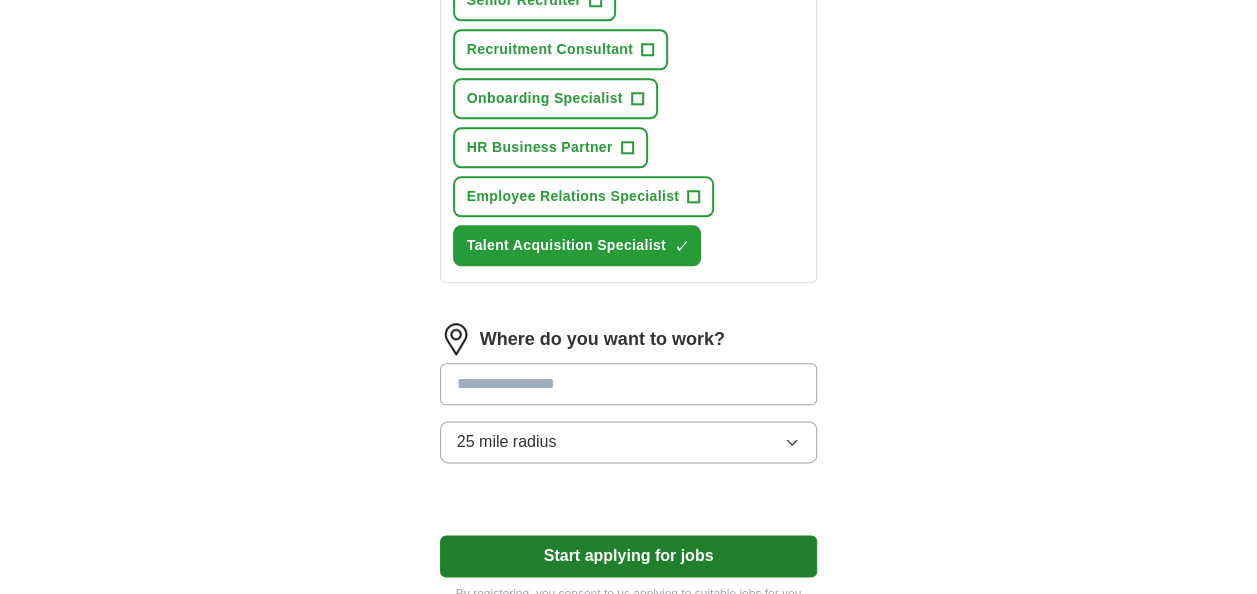 click on "Start applying for jobs" at bounding box center [629, 556] 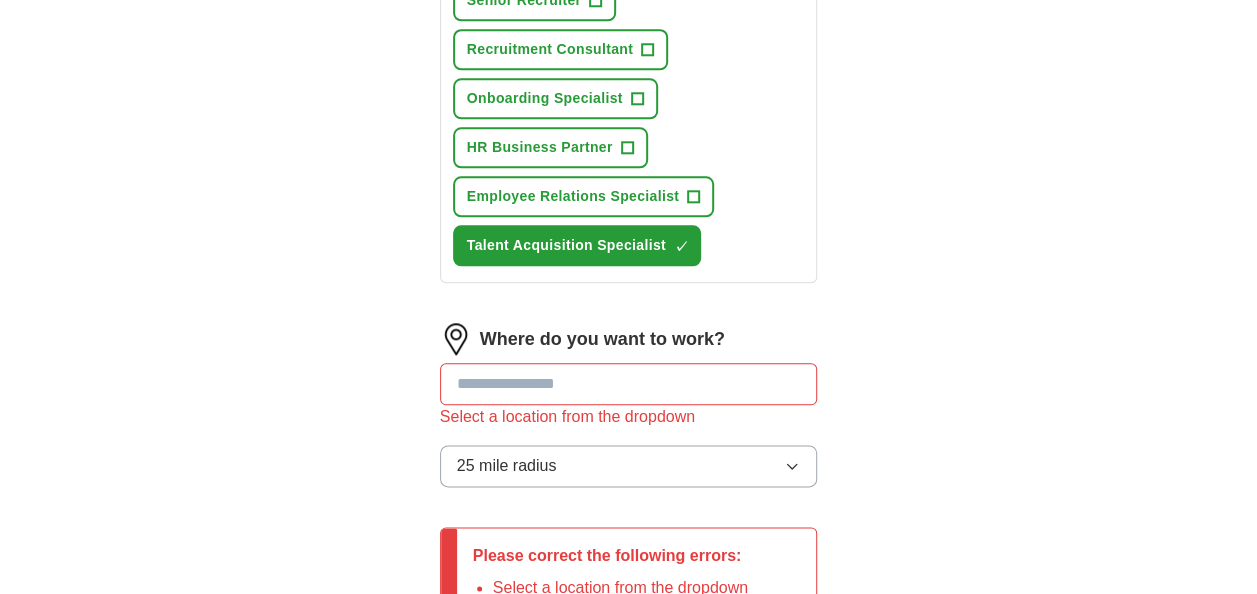 click at bounding box center (629, 384) 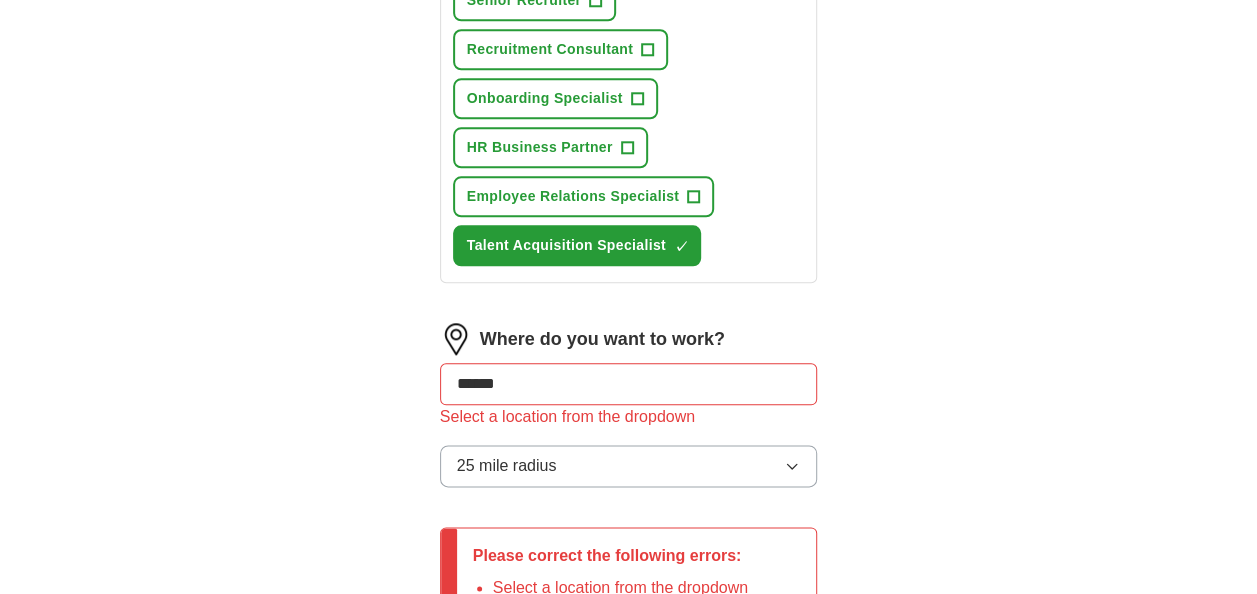 type on "*******" 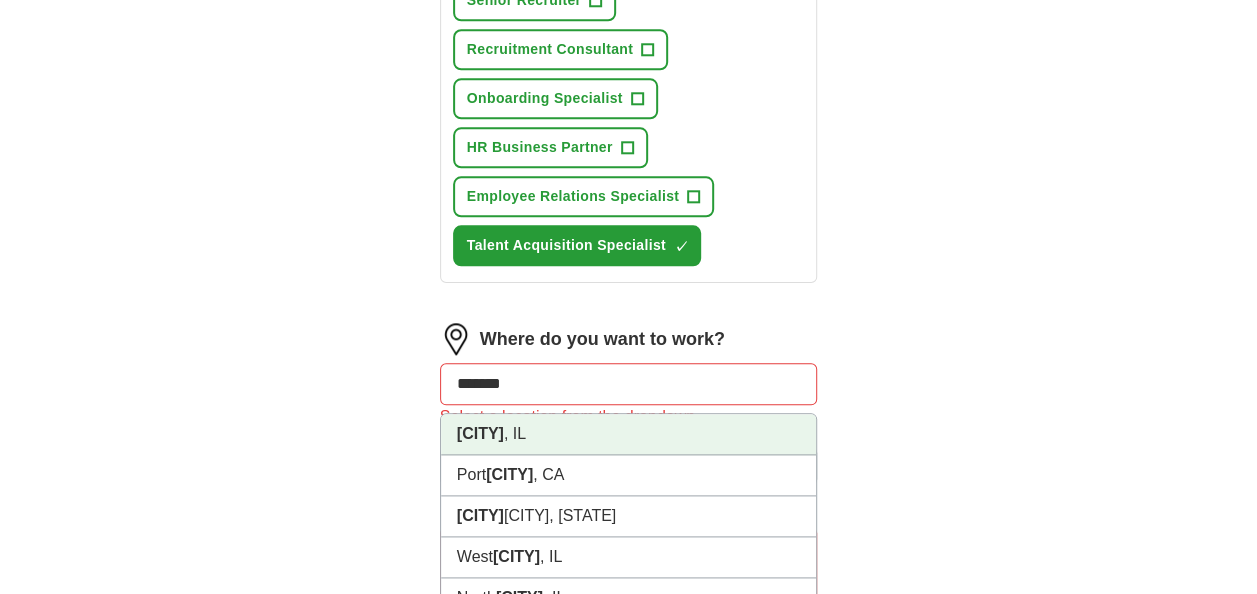 click on "[CITY] , [STATE]" at bounding box center (629, 434) 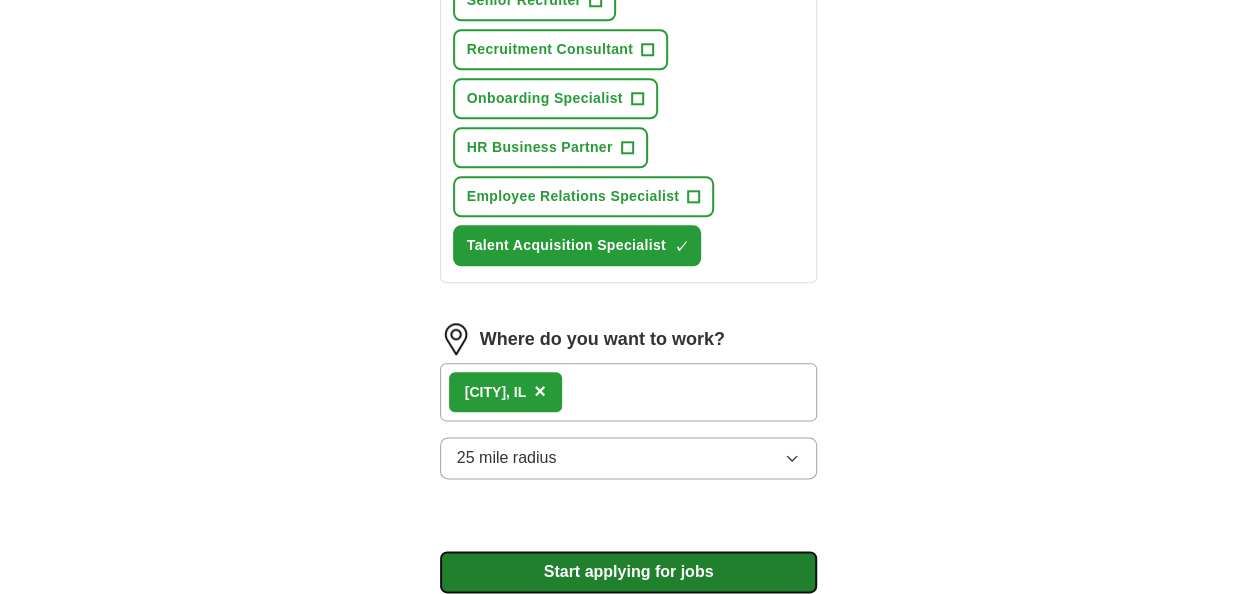 click on "Start applying for jobs" at bounding box center [629, 572] 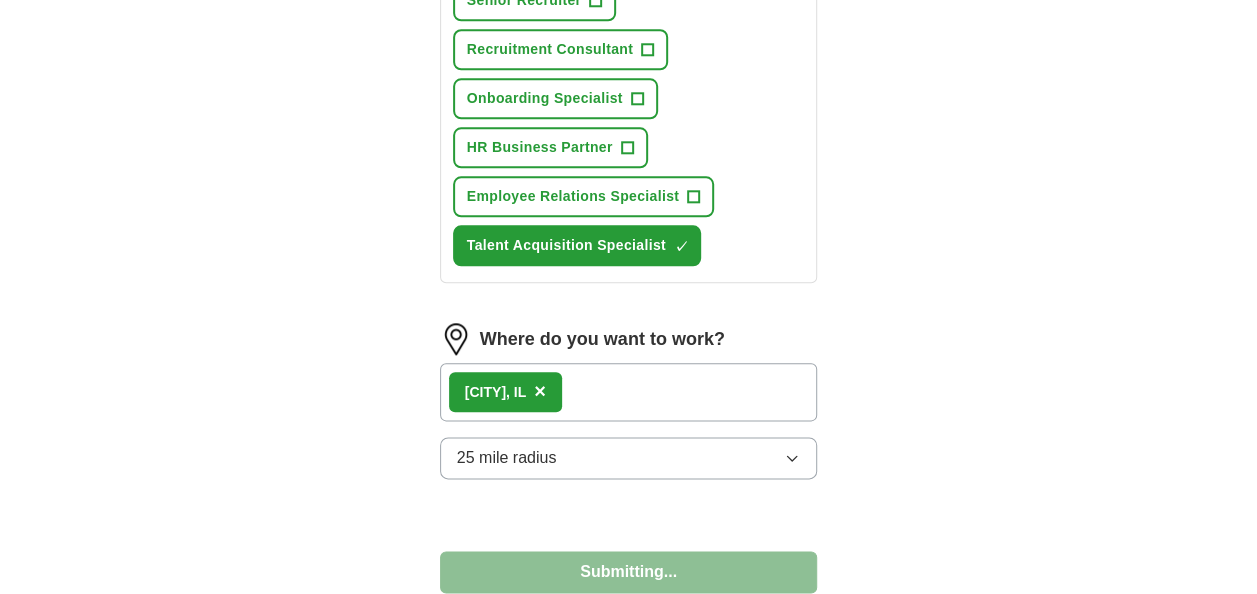select on "**" 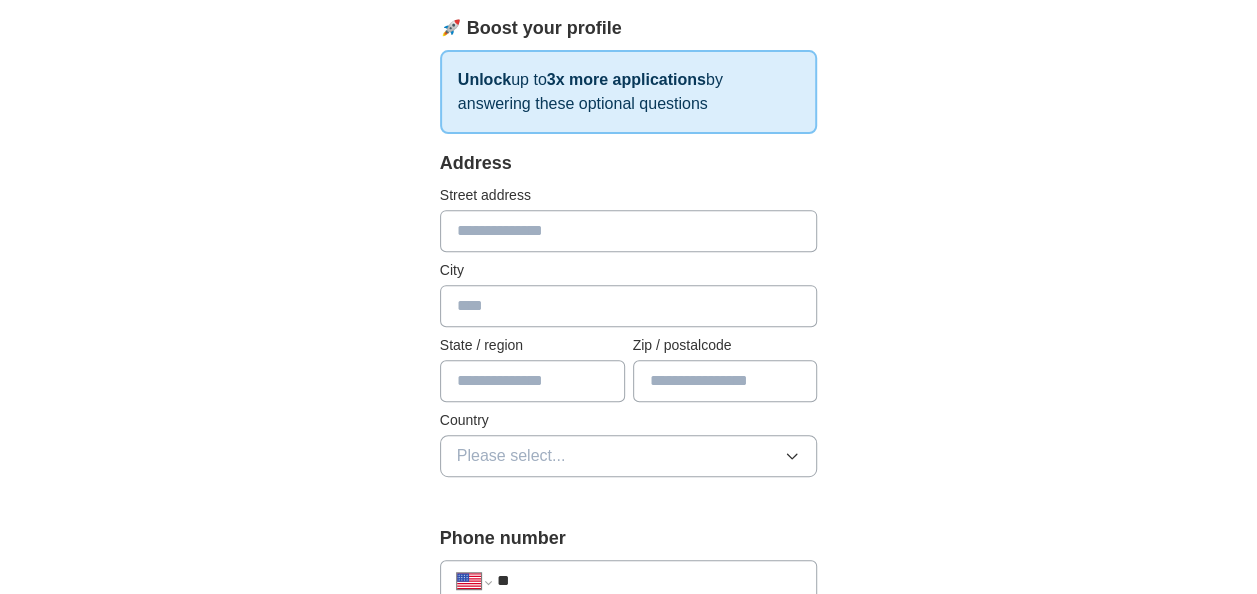 scroll, scrollTop: 332, scrollLeft: 0, axis: vertical 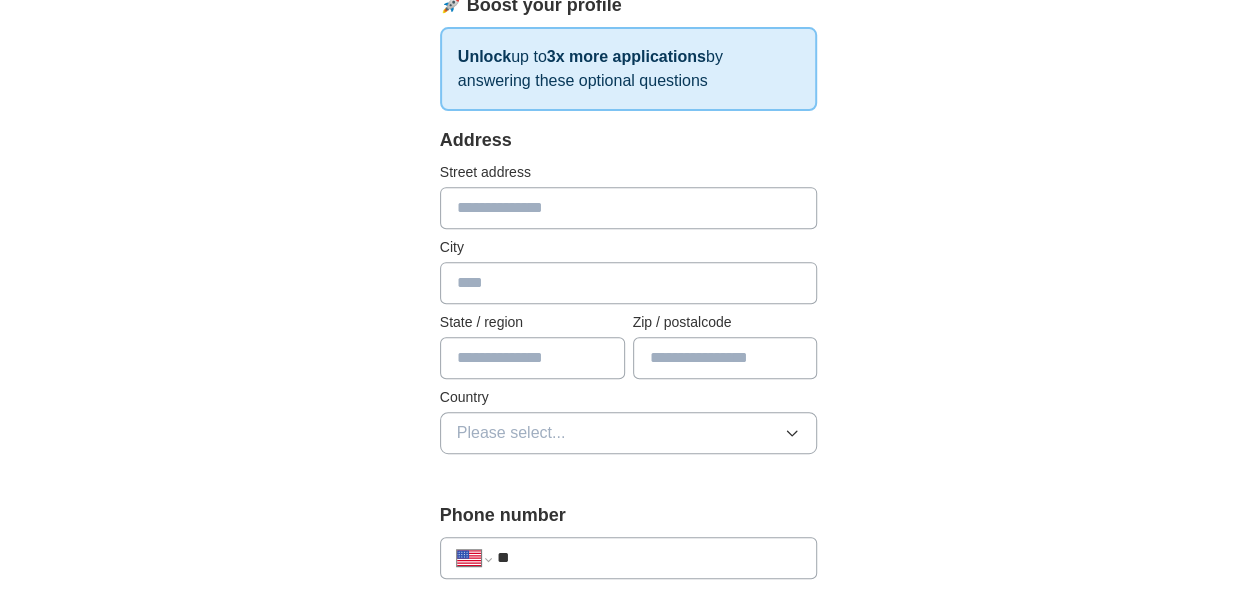 click at bounding box center [629, 208] 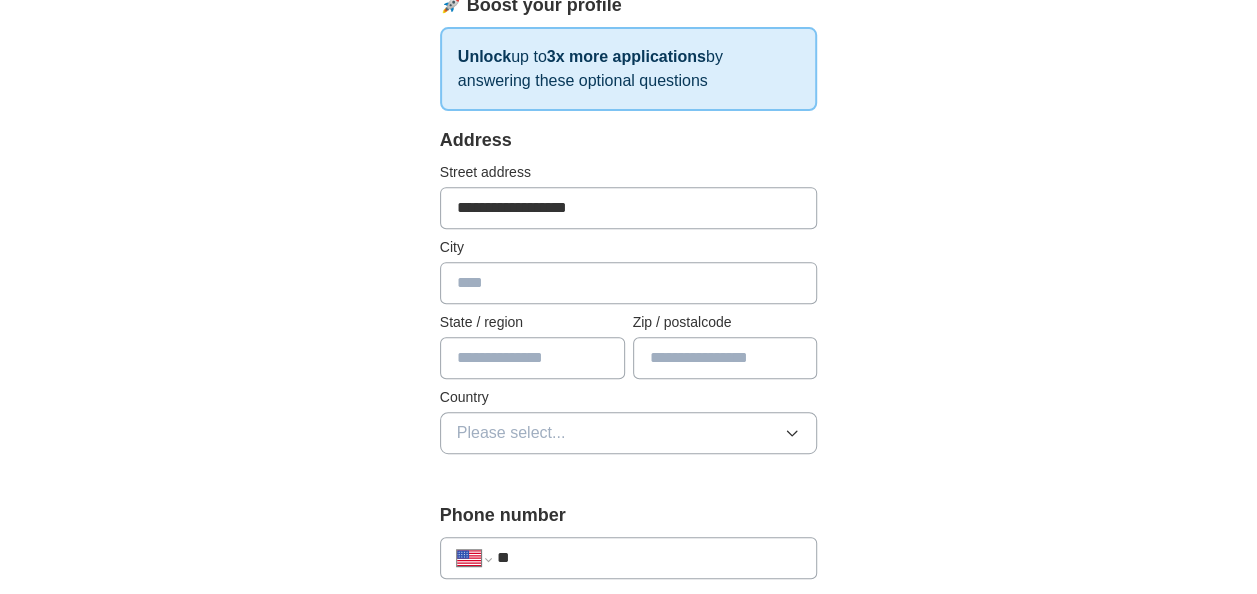 type on "*******" 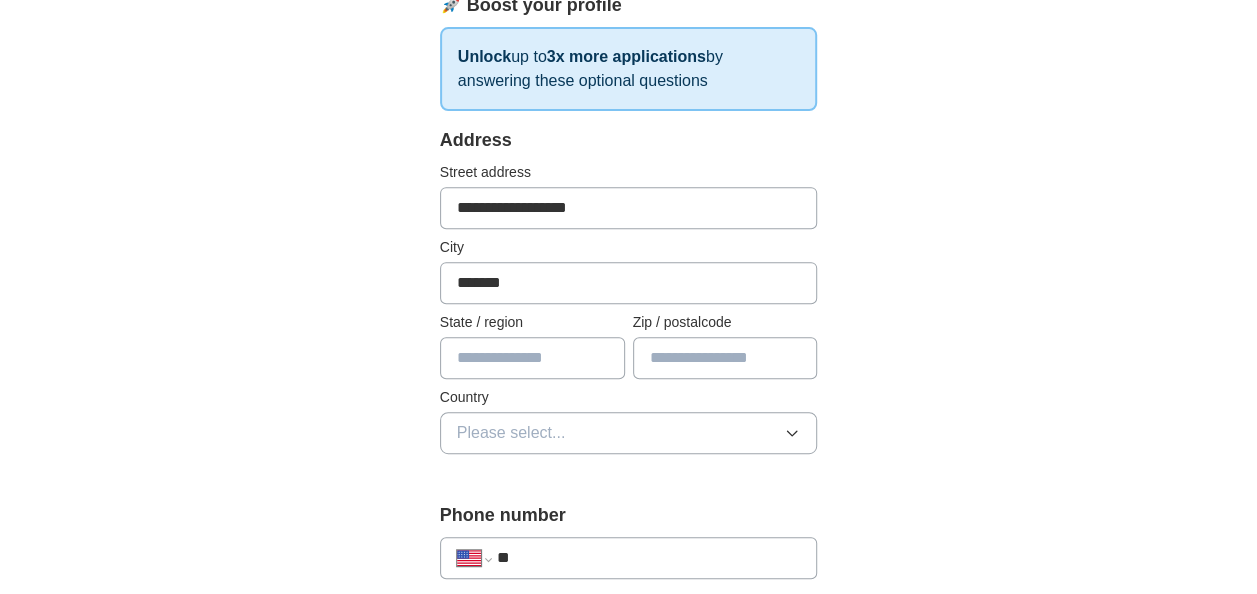 type on "**" 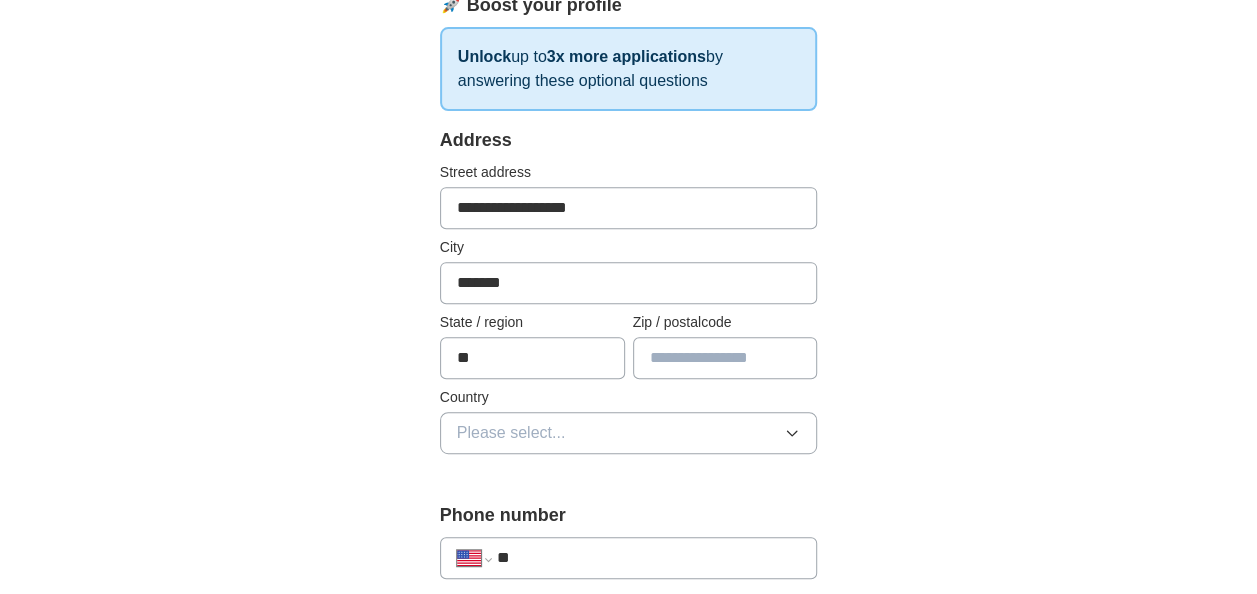 type on "*****" 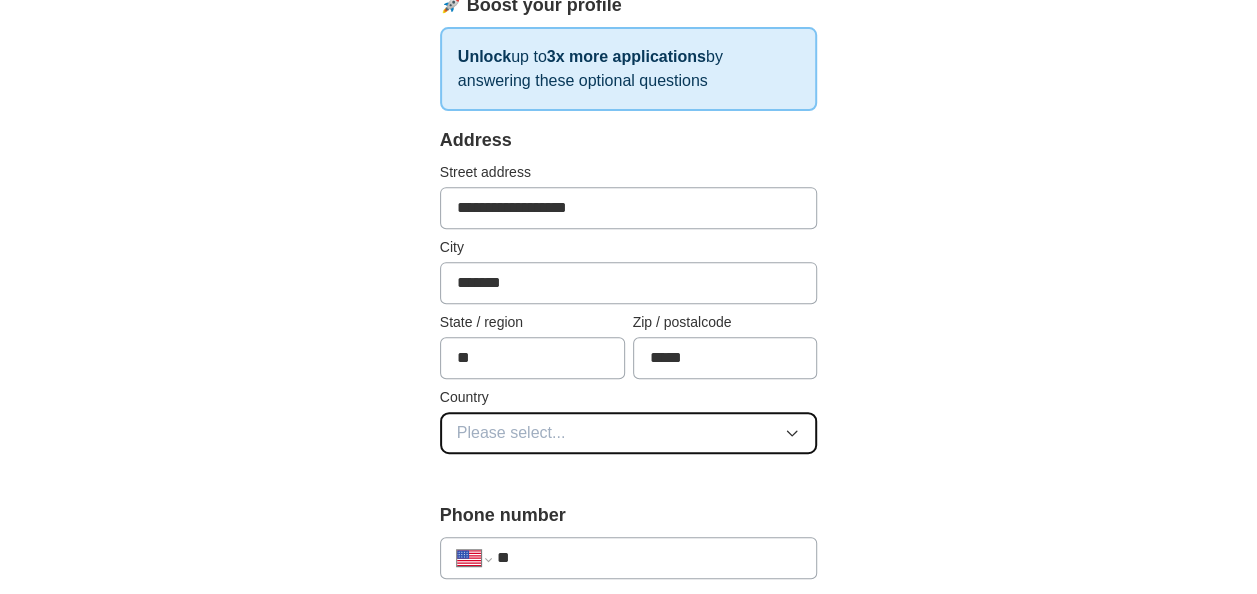 click on "Please select..." at bounding box center [629, 433] 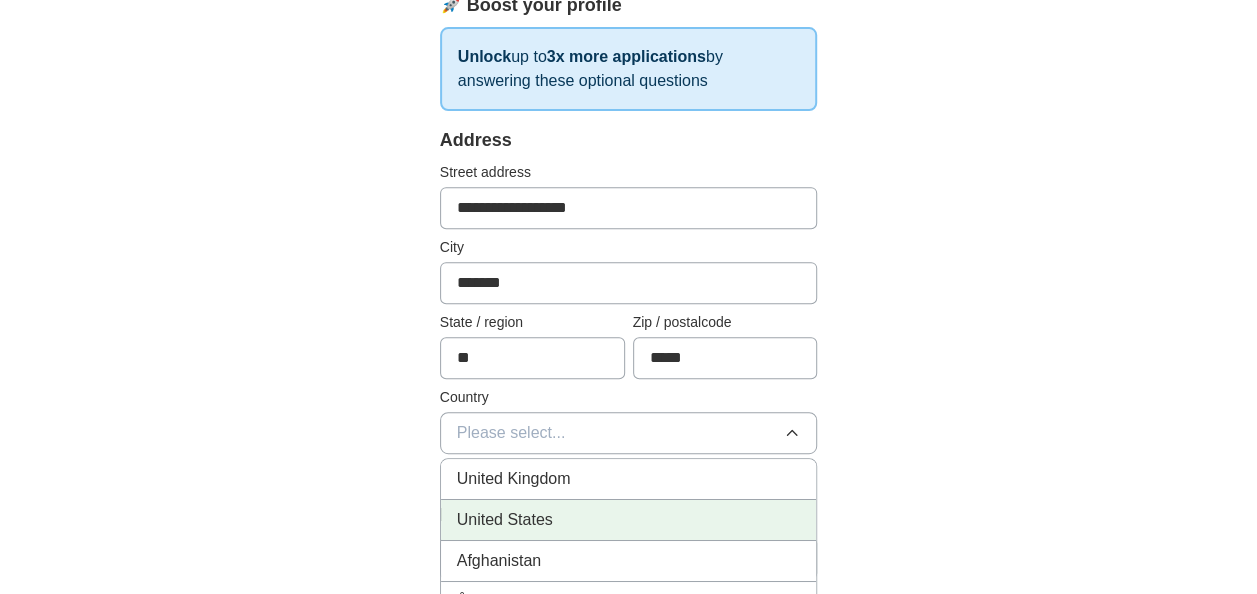 click on "United States" at bounding box center (629, 520) 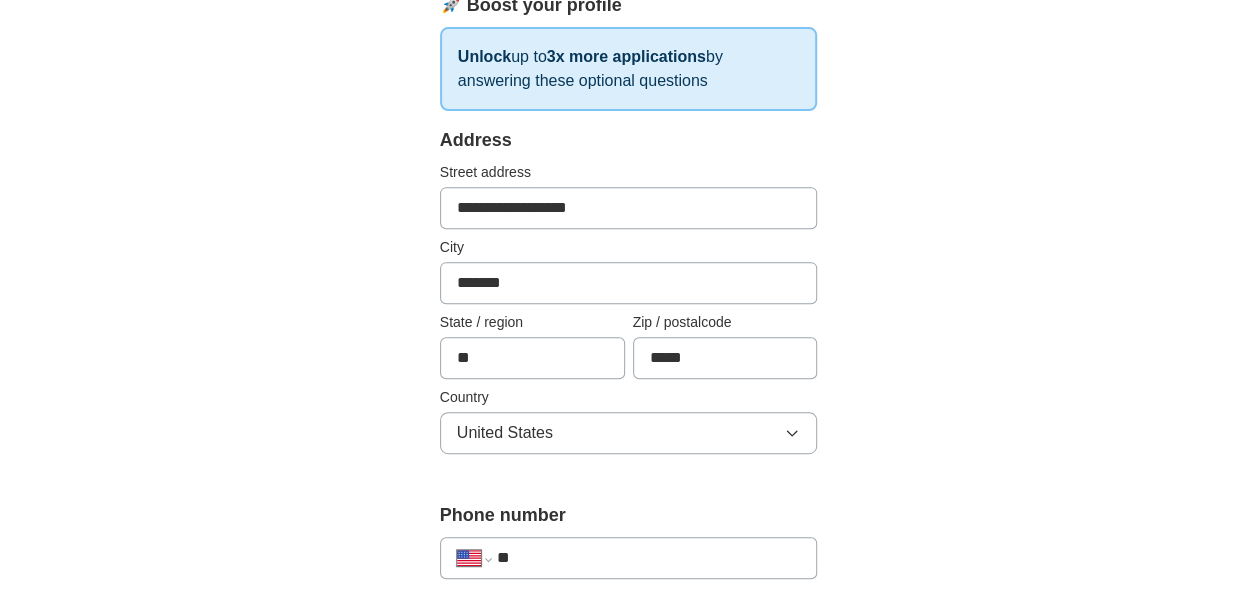click on "**" at bounding box center (649, 558) 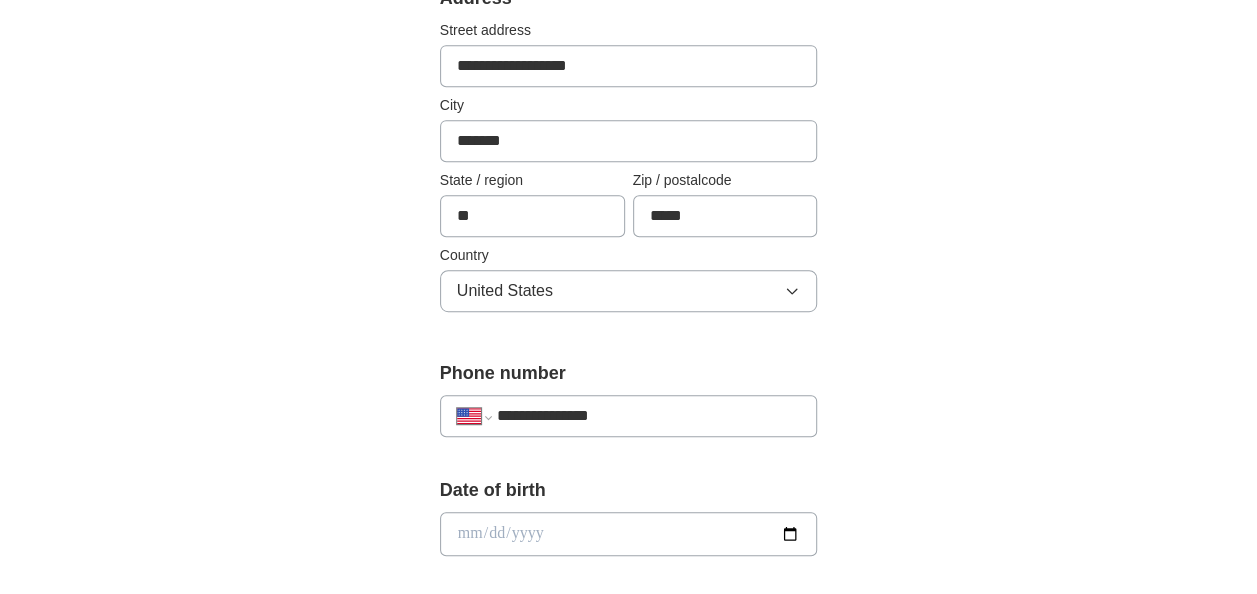 scroll, scrollTop: 476, scrollLeft: 0, axis: vertical 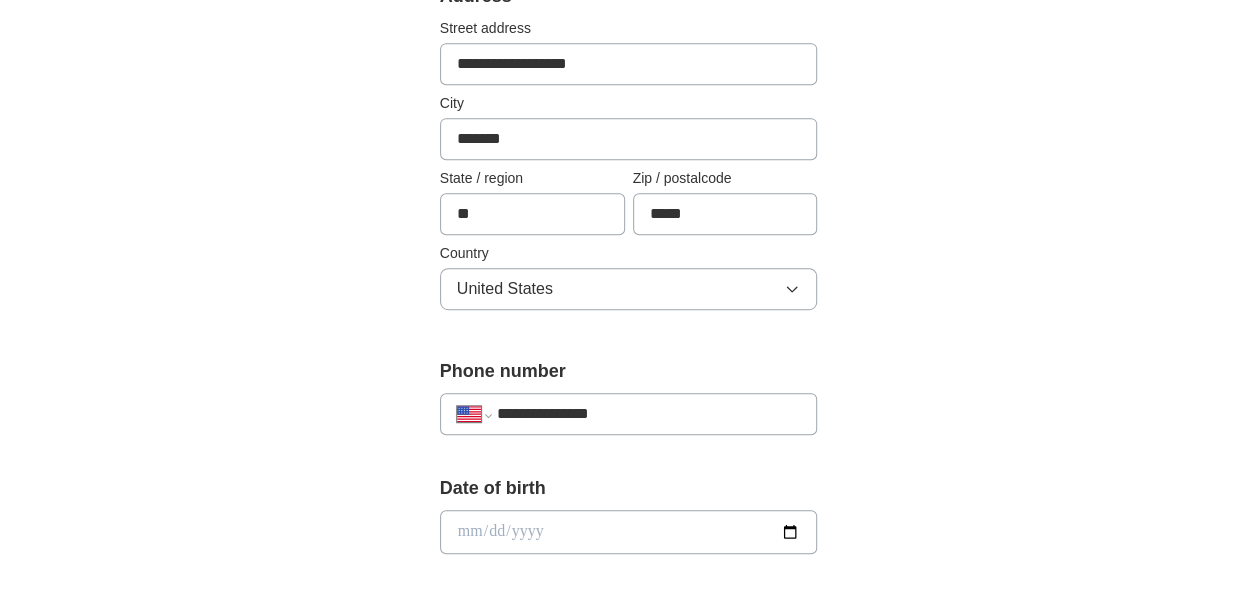 type on "**********" 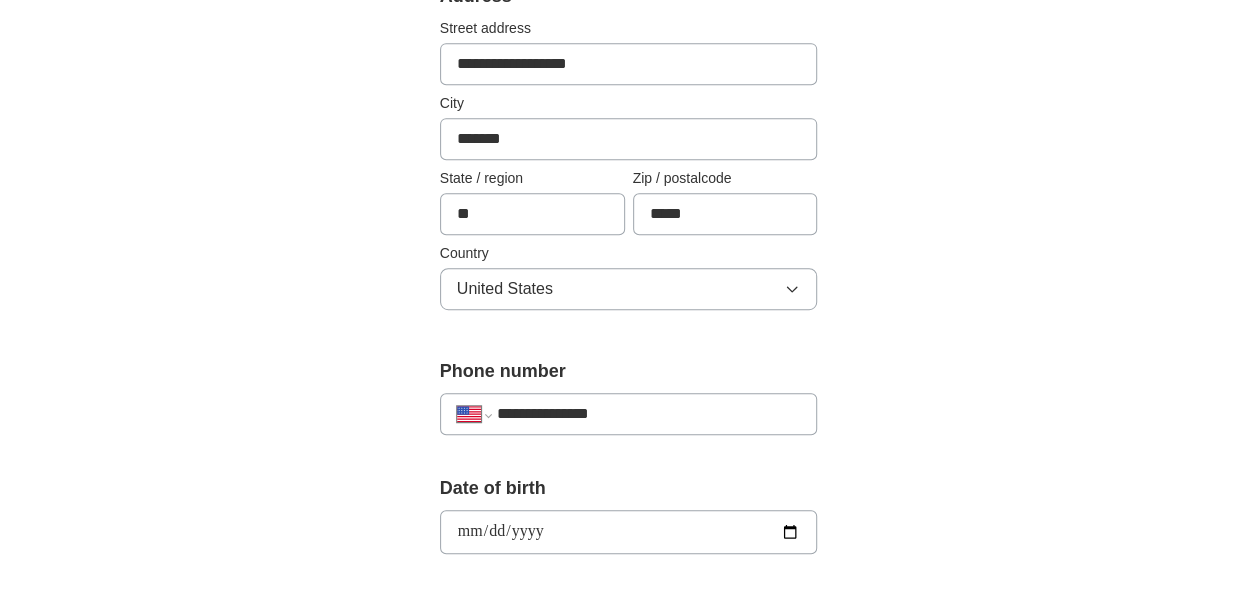type on "**********" 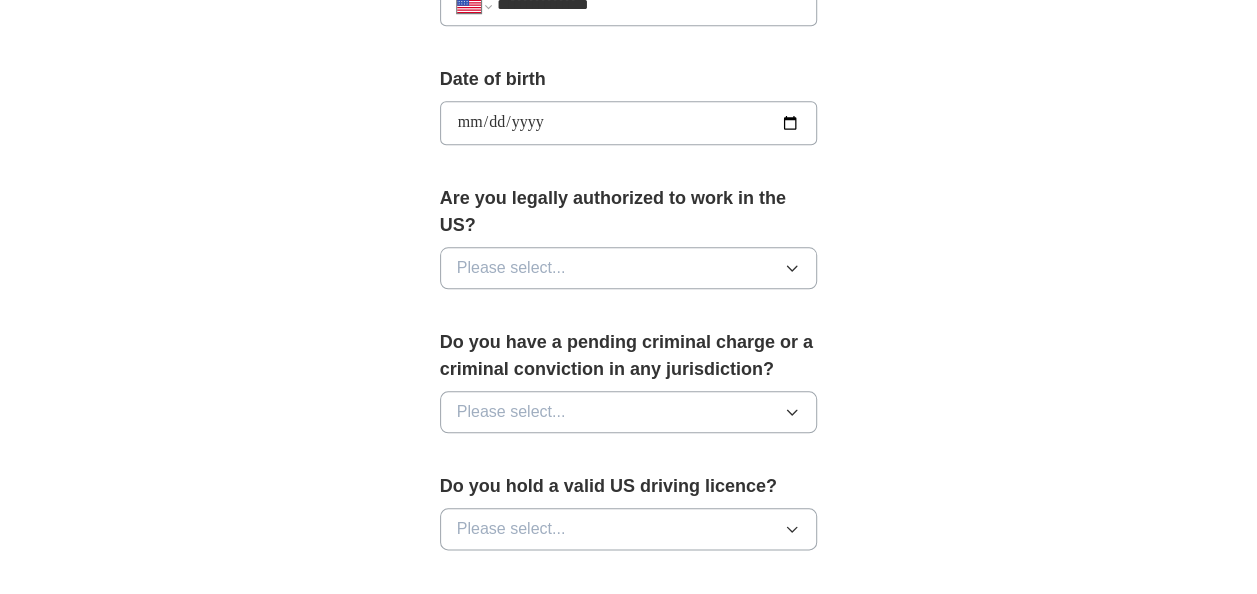 scroll, scrollTop: 890, scrollLeft: 0, axis: vertical 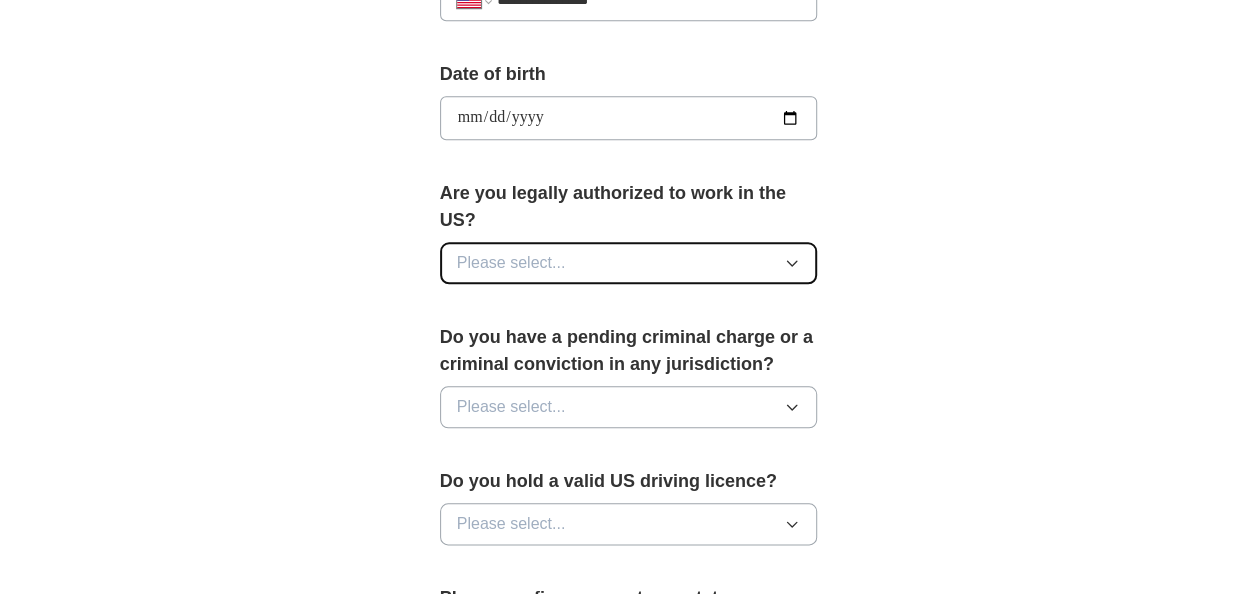 click on "Please select..." at bounding box center (629, 263) 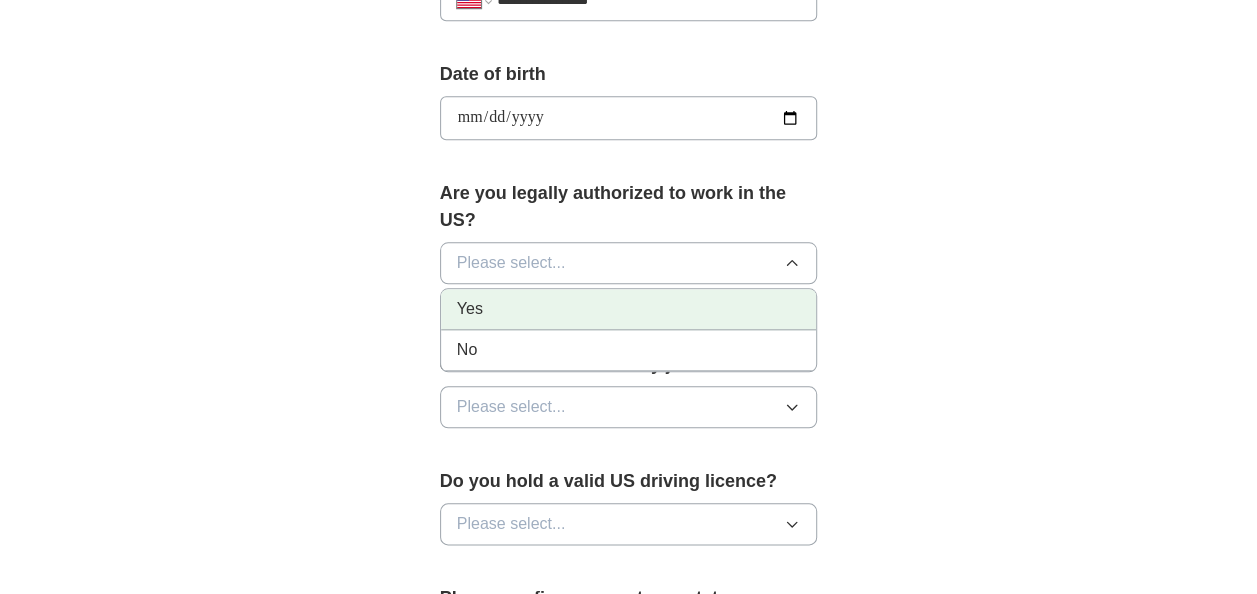 click on "Yes" at bounding box center [629, 309] 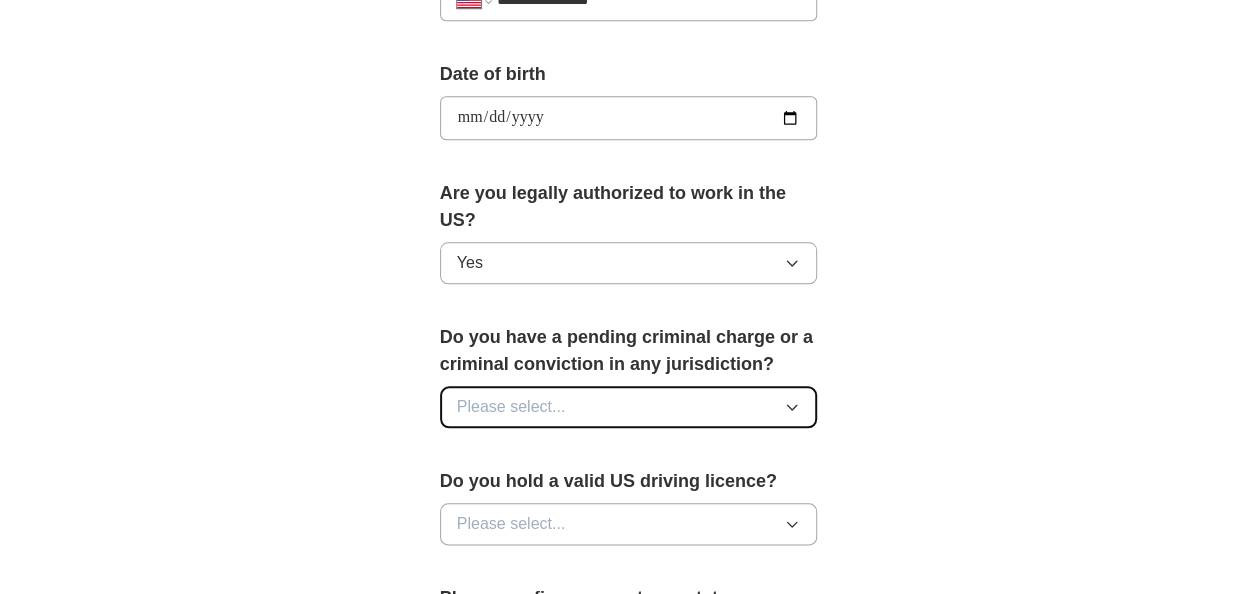 click on "Please select..." at bounding box center [629, 407] 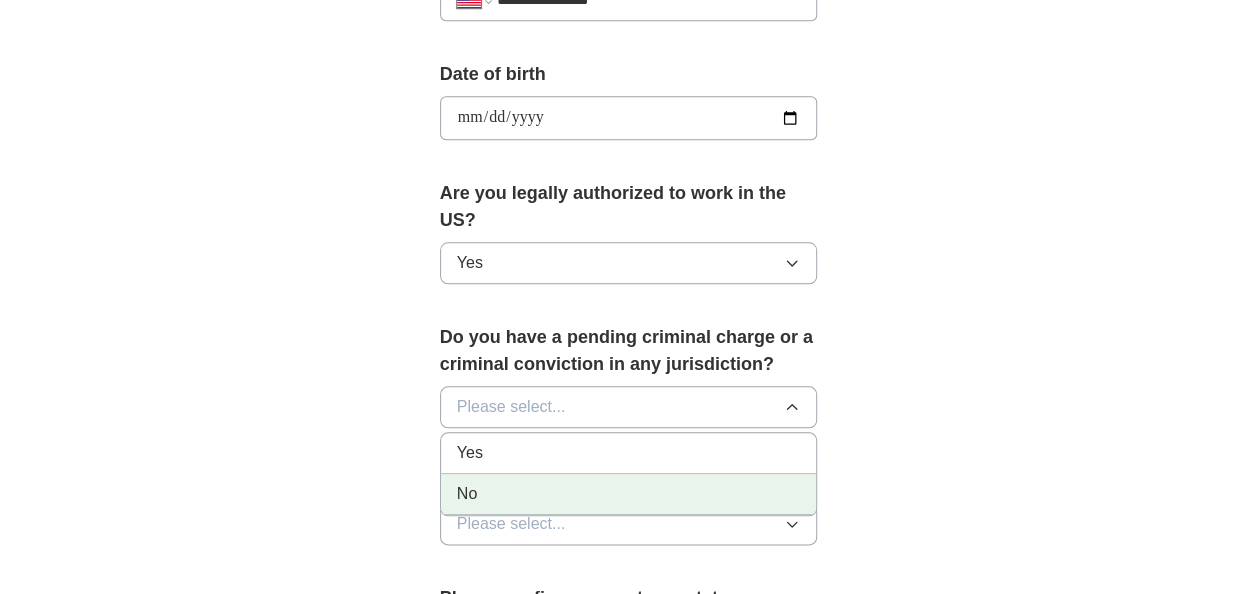 click on "No" at bounding box center (629, 494) 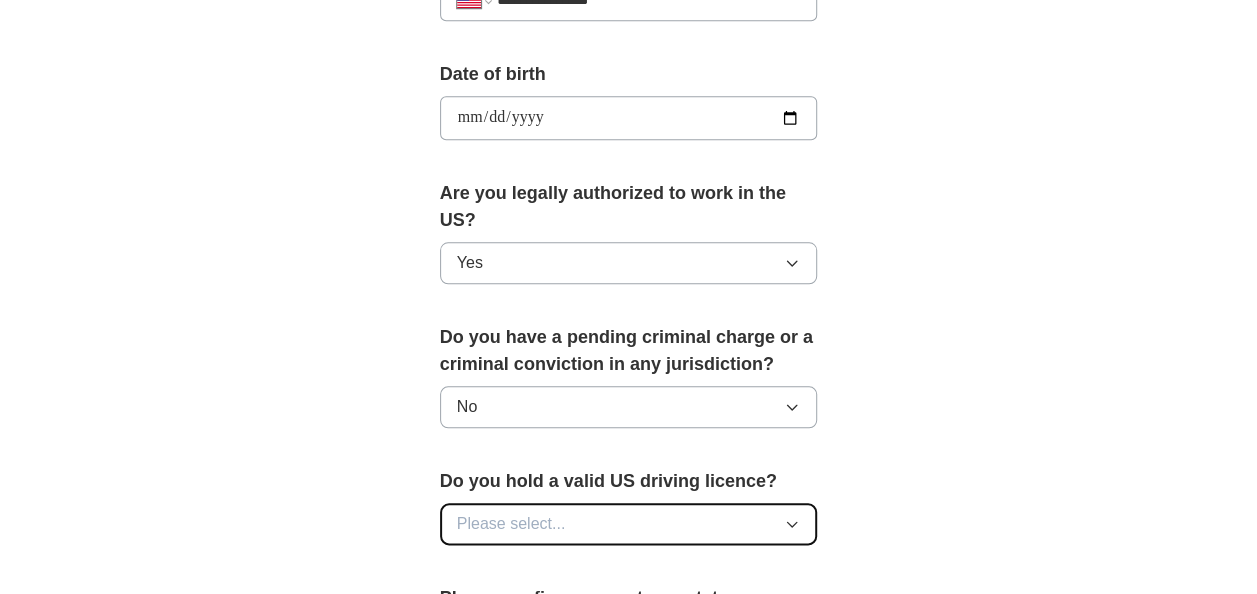 click on "Please select..." at bounding box center [629, 524] 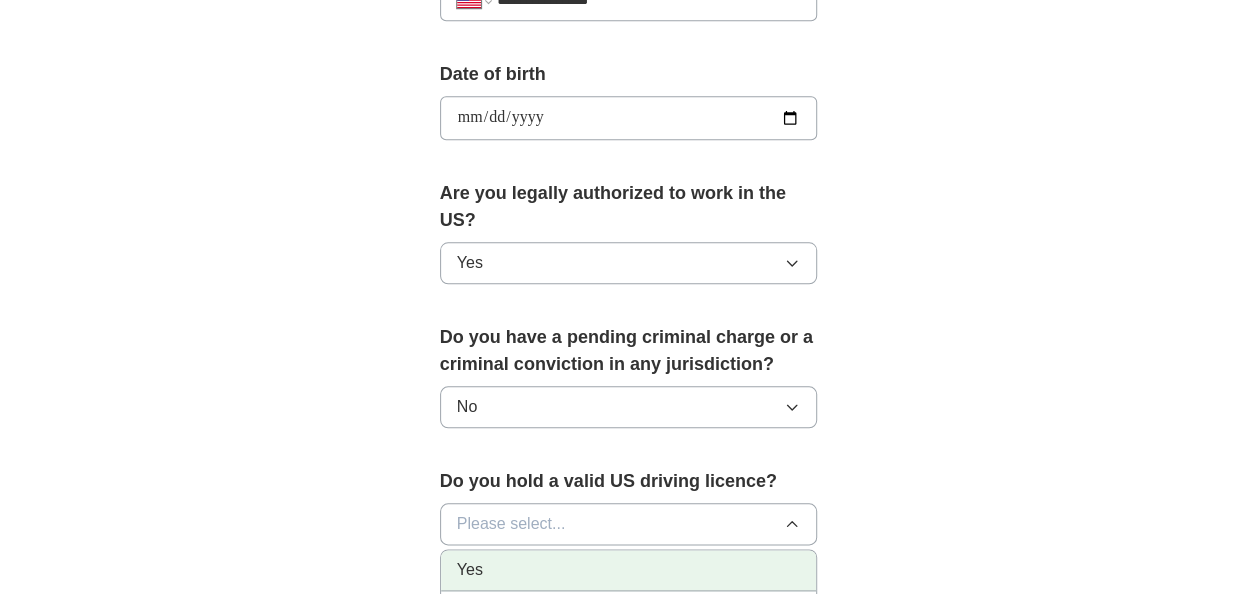 click on "Yes" at bounding box center [629, 570] 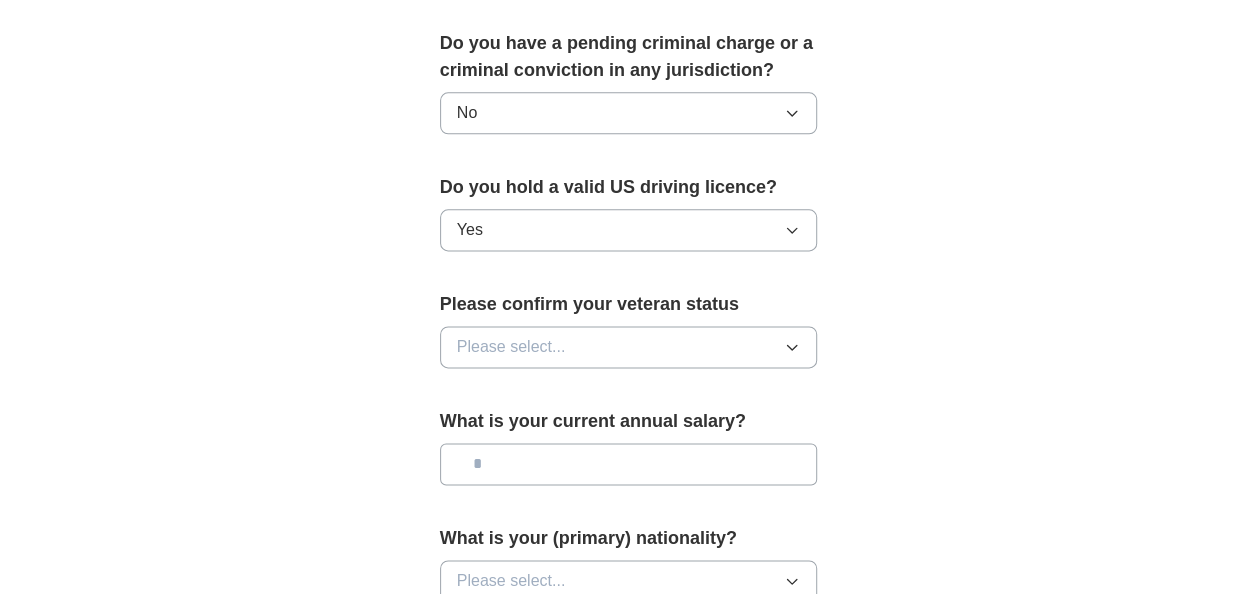 scroll, scrollTop: 1205, scrollLeft: 0, axis: vertical 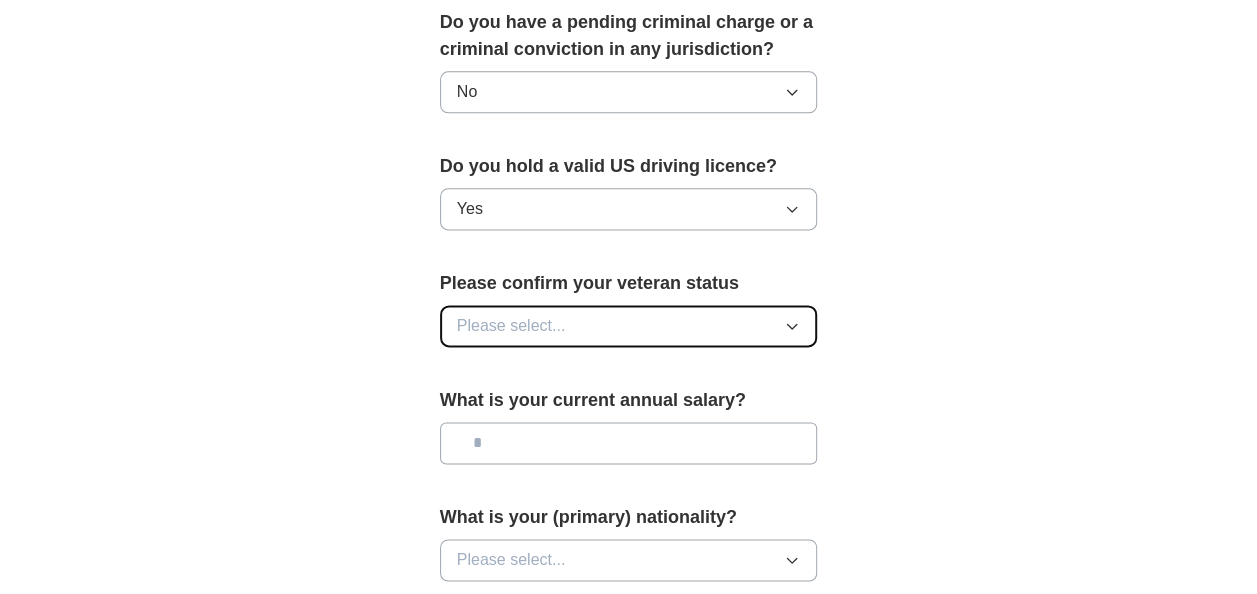 click on "Please select..." at bounding box center [629, 326] 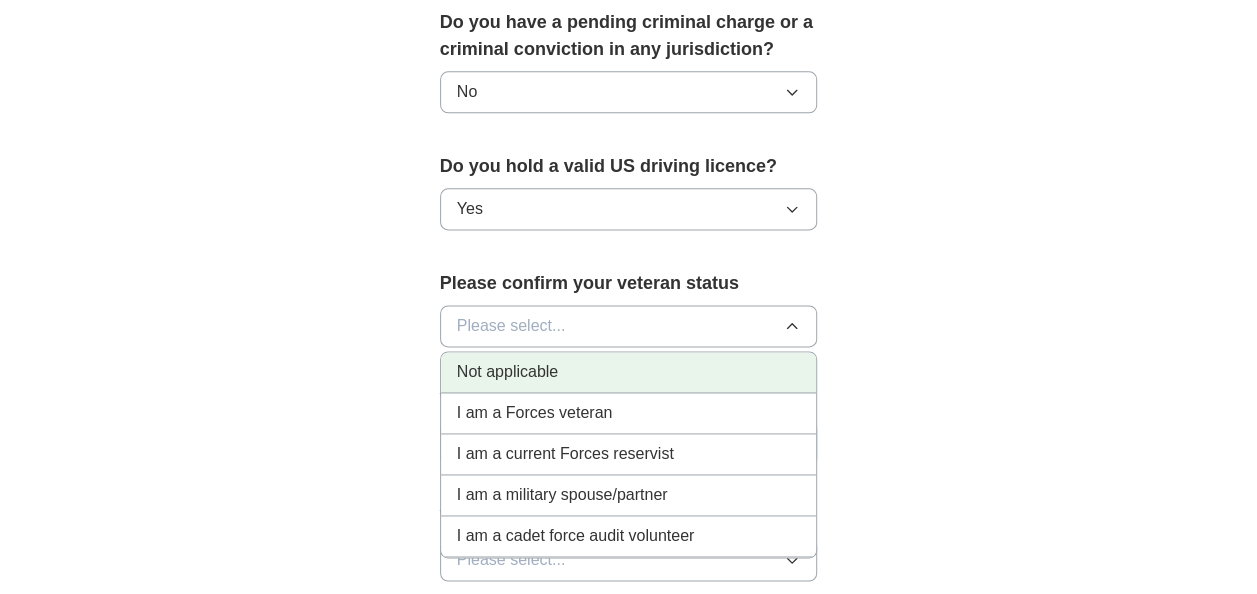click on "Not applicable" at bounding box center (629, 372) 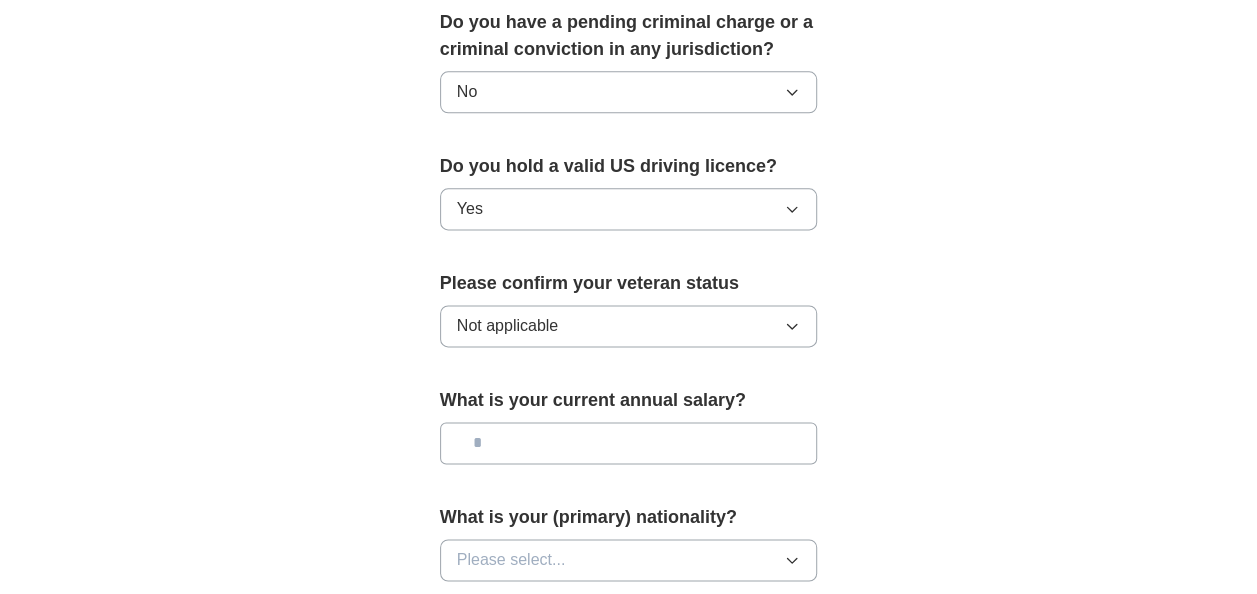 click at bounding box center (629, 443) 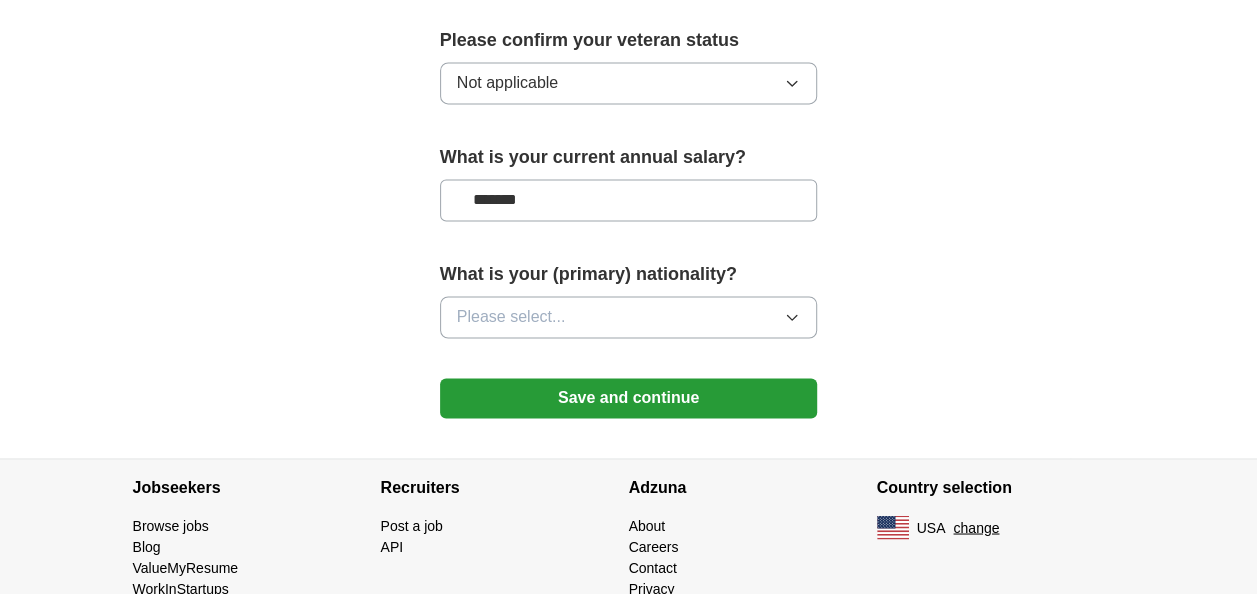 scroll, scrollTop: 1450, scrollLeft: 0, axis: vertical 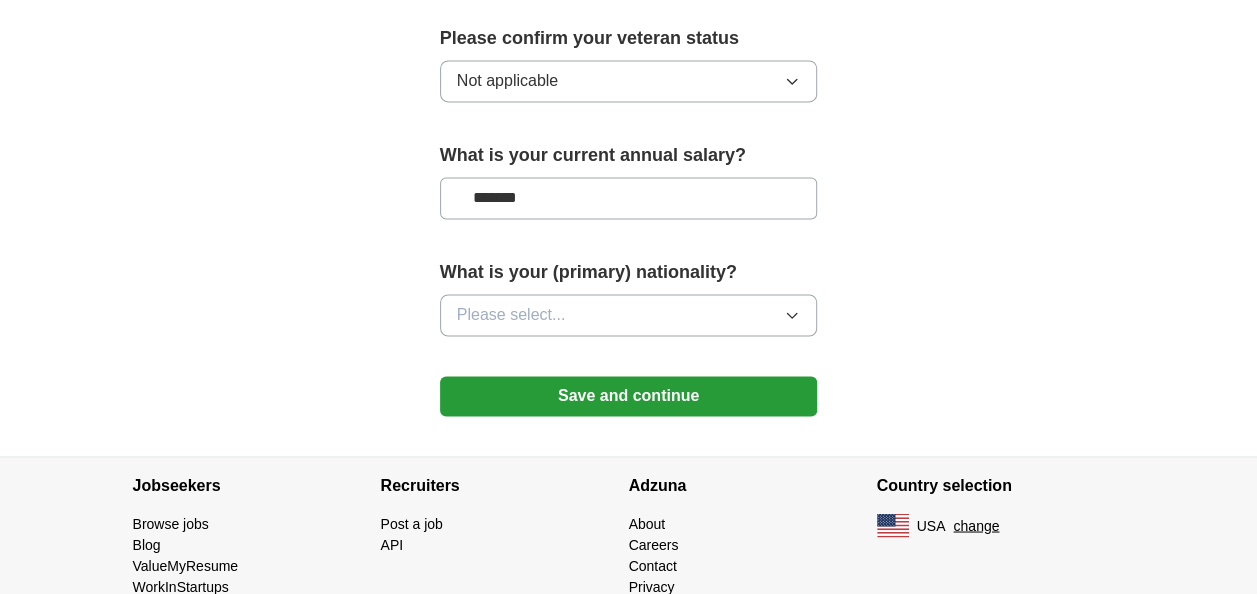 type on "*******" 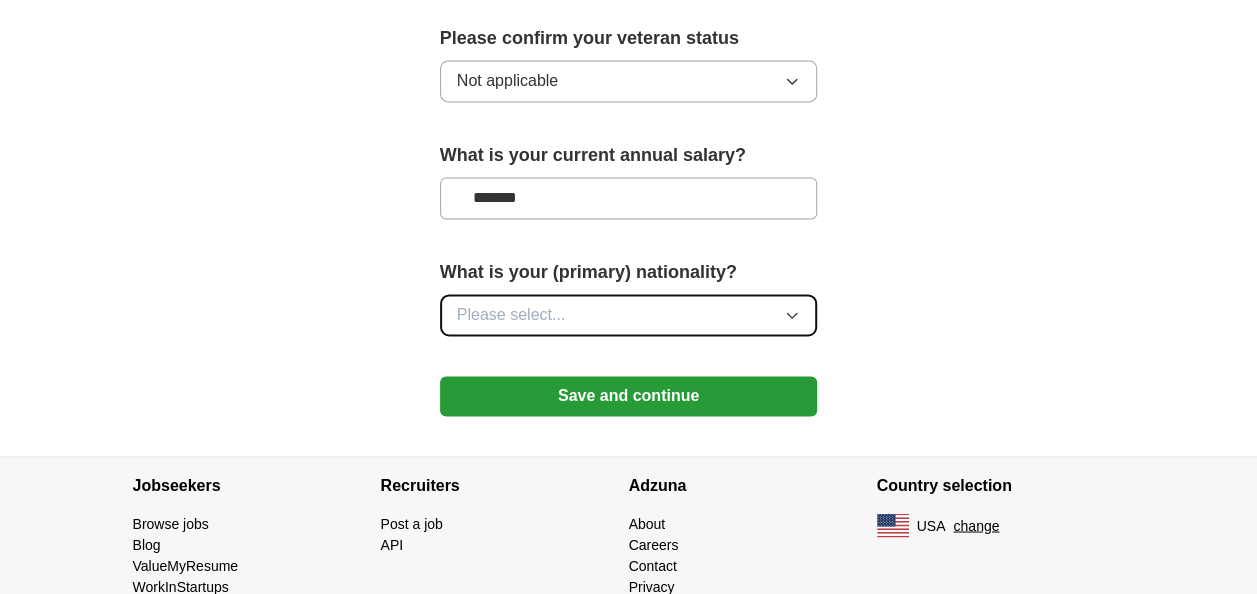 click on "Please select..." at bounding box center [629, 315] 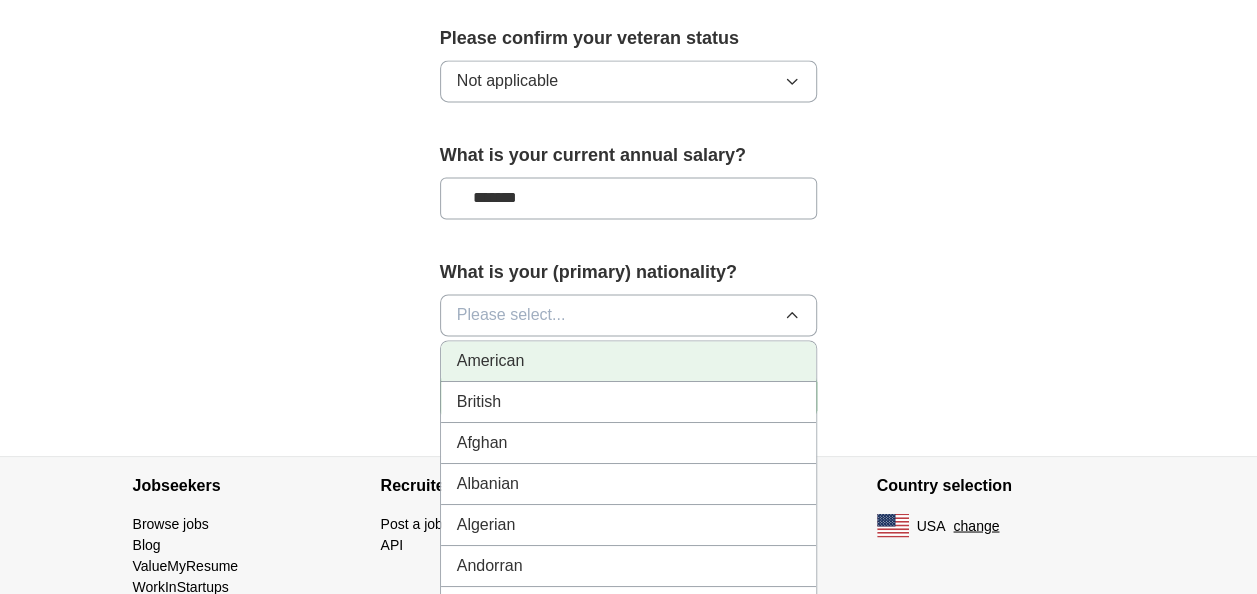click on "American" at bounding box center (629, 361) 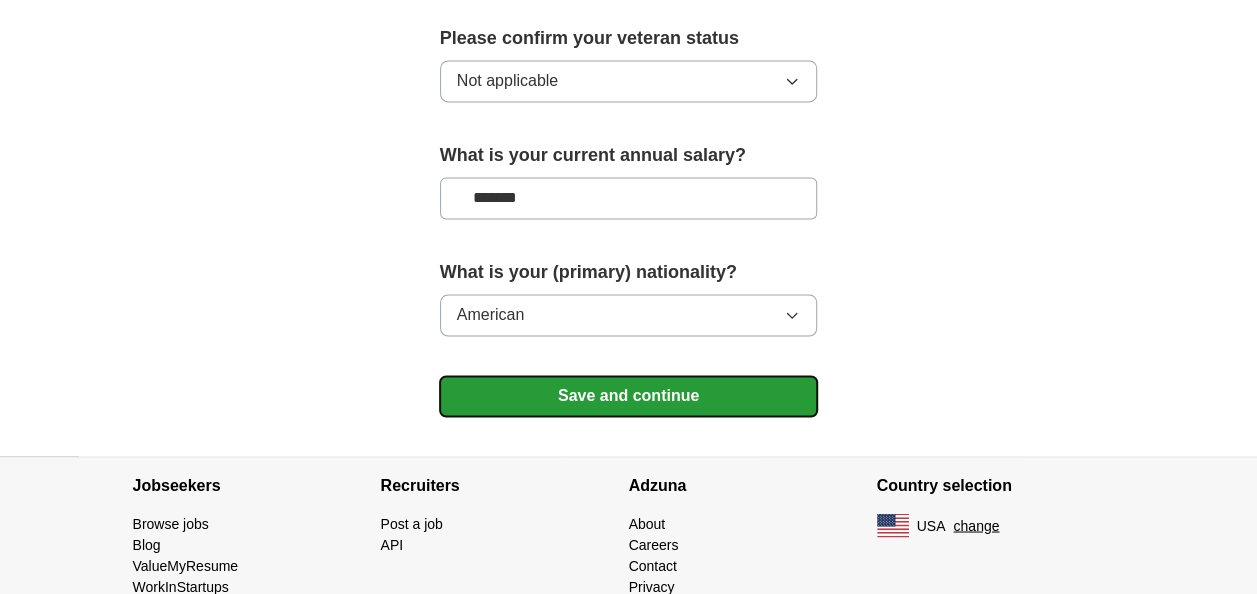 click on "Save and continue" at bounding box center [629, 396] 